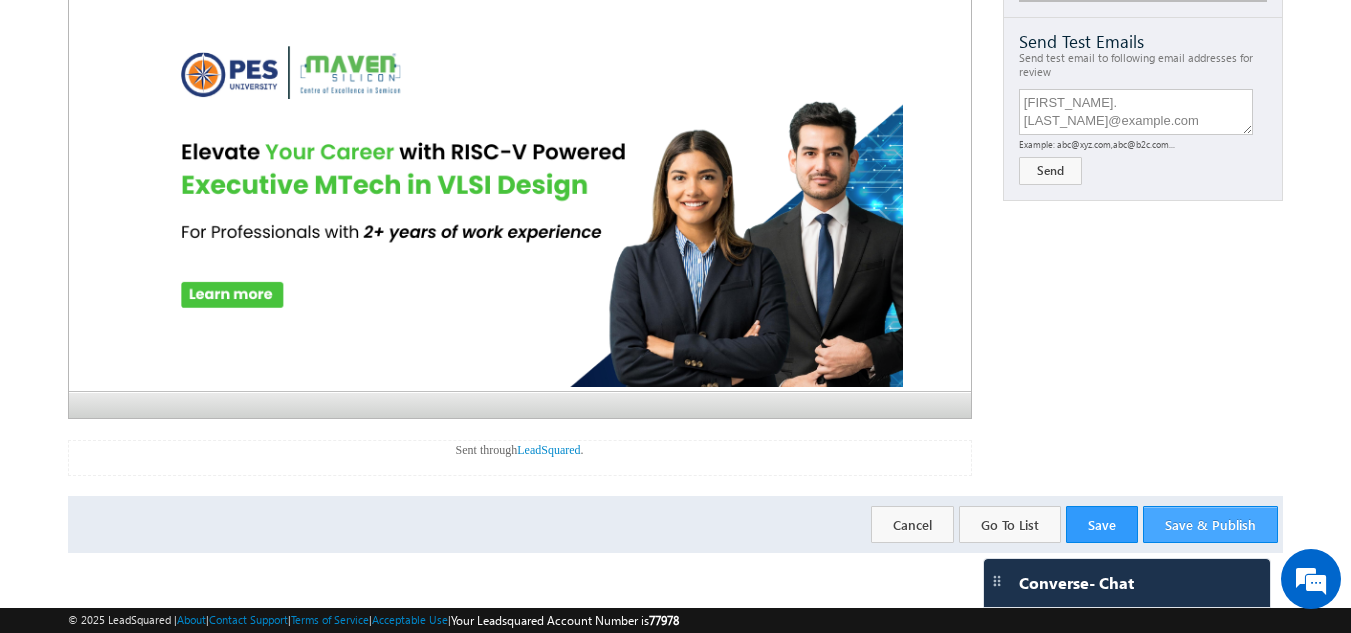 scroll, scrollTop: 1136, scrollLeft: 0, axis: vertical 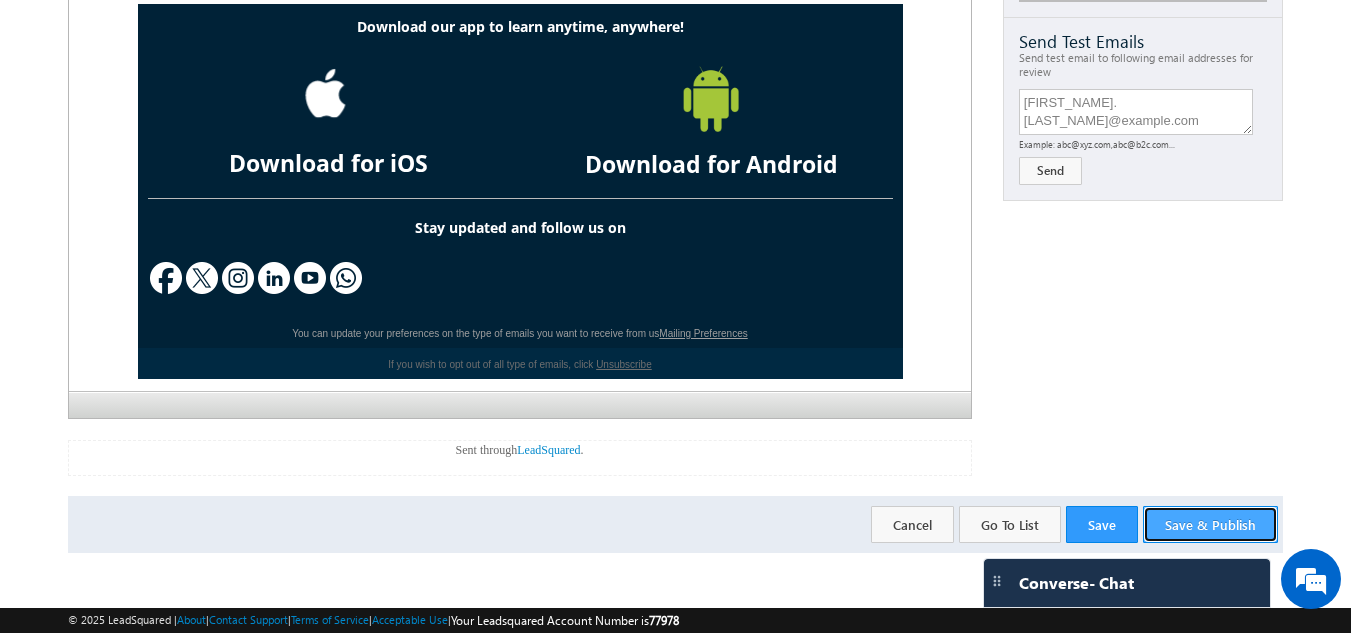 click on "Save & Publish" at bounding box center (1210, 524) 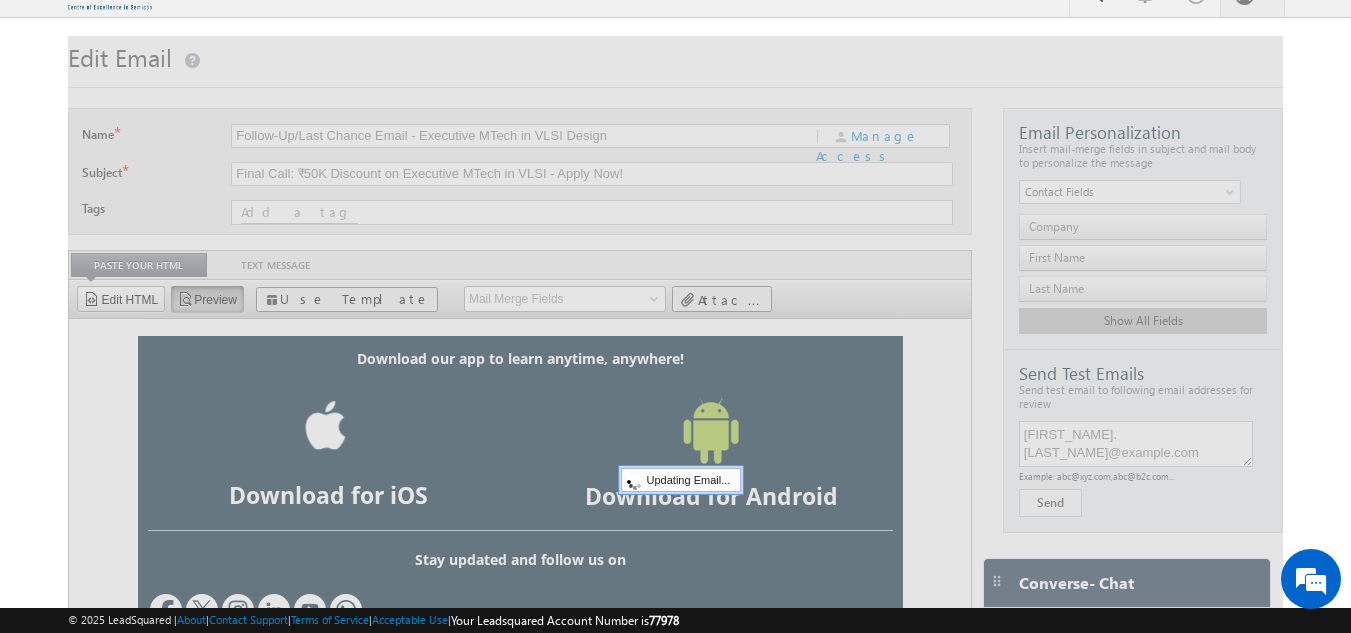 scroll, scrollTop: 0, scrollLeft: 0, axis: both 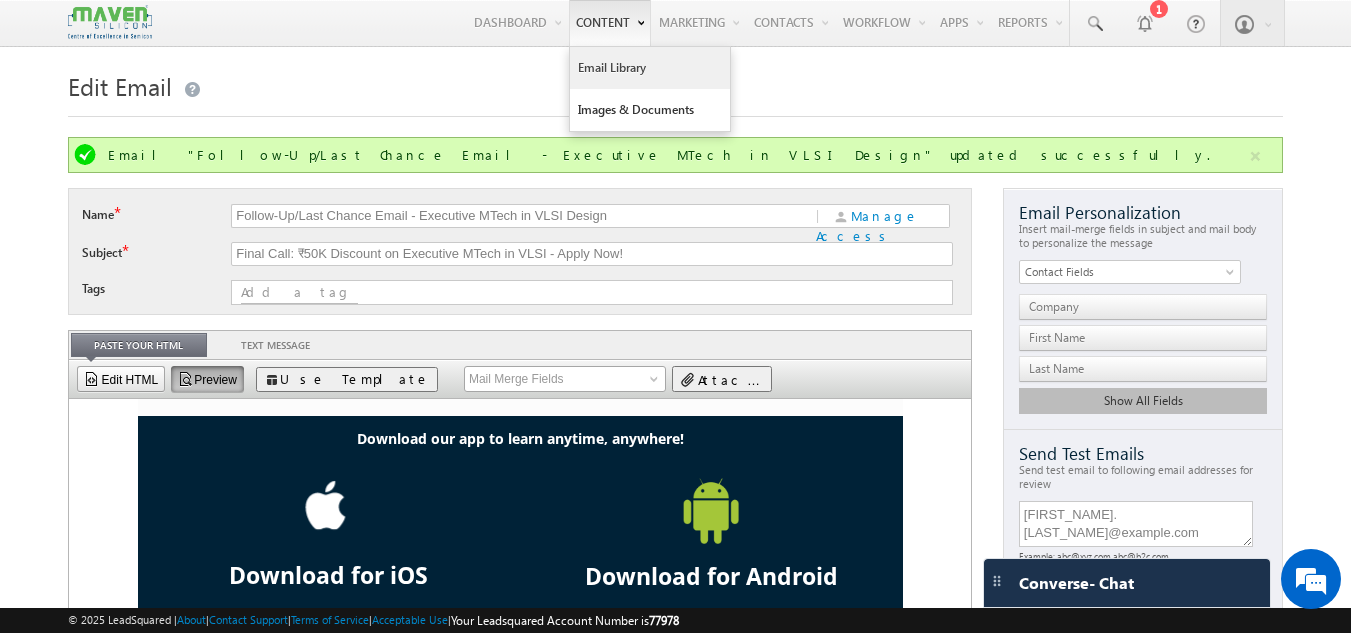 click on "Email Library" at bounding box center [650, 68] 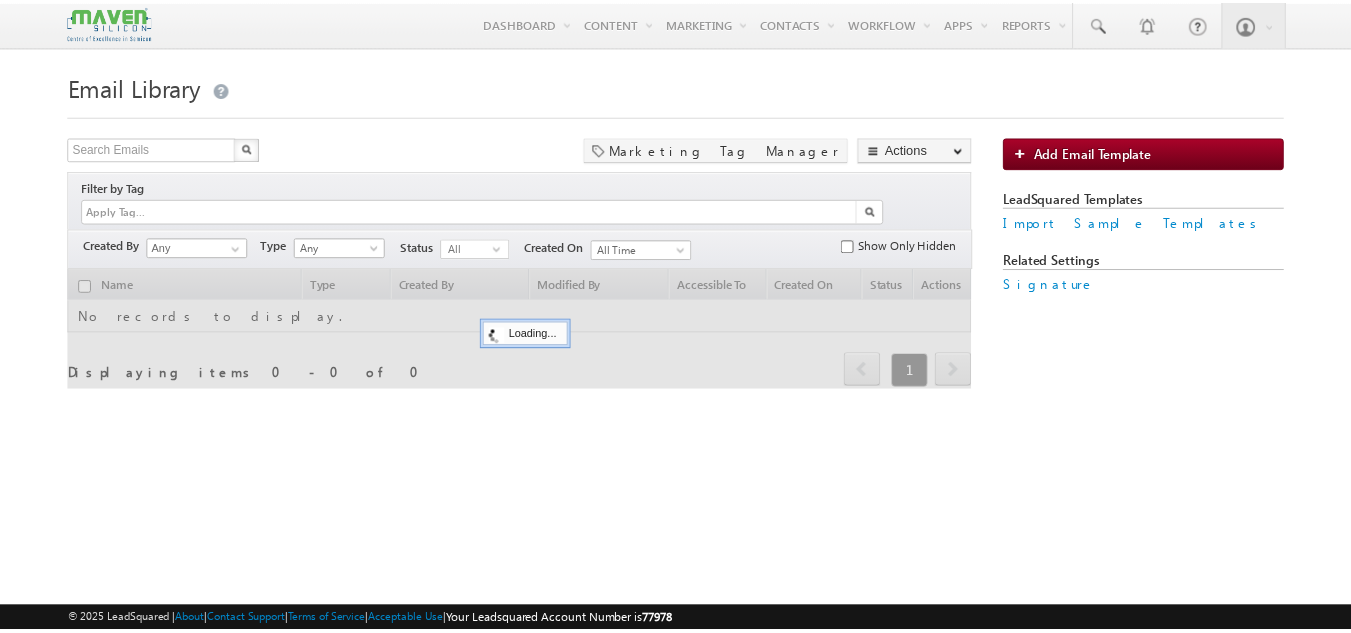 scroll, scrollTop: 0, scrollLeft: 0, axis: both 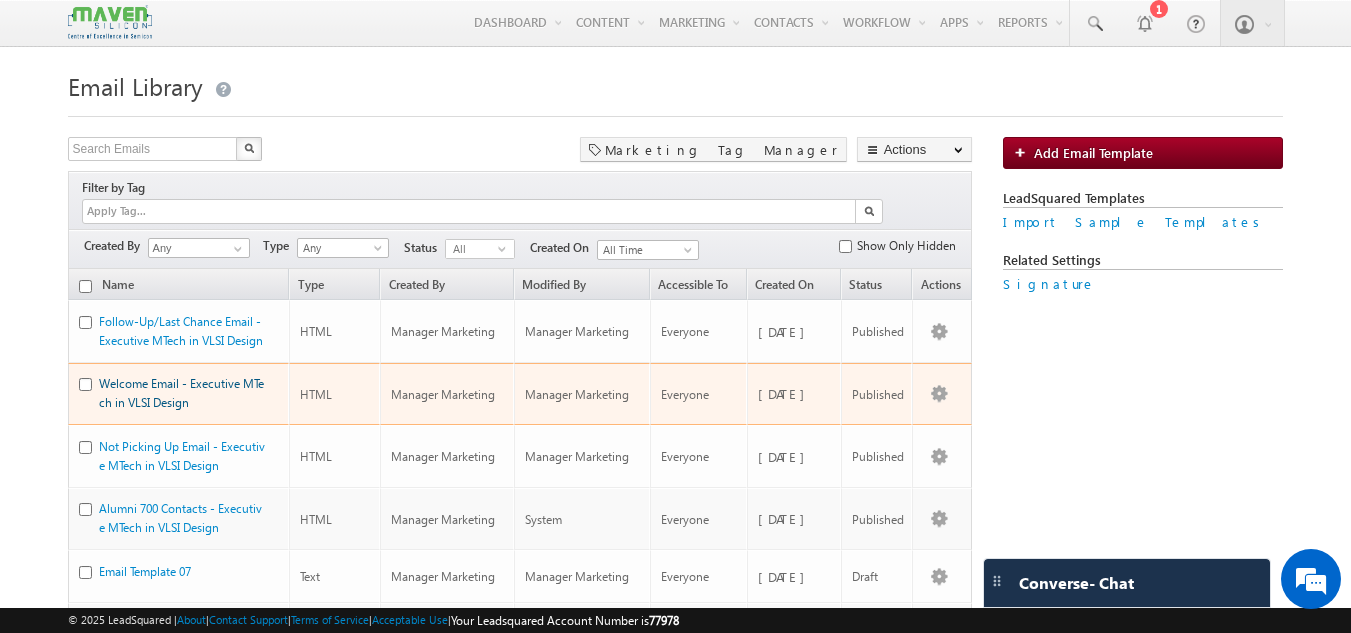 click on "Welcome Email - Executive MTech in VLSI Design" at bounding box center [181, 393] 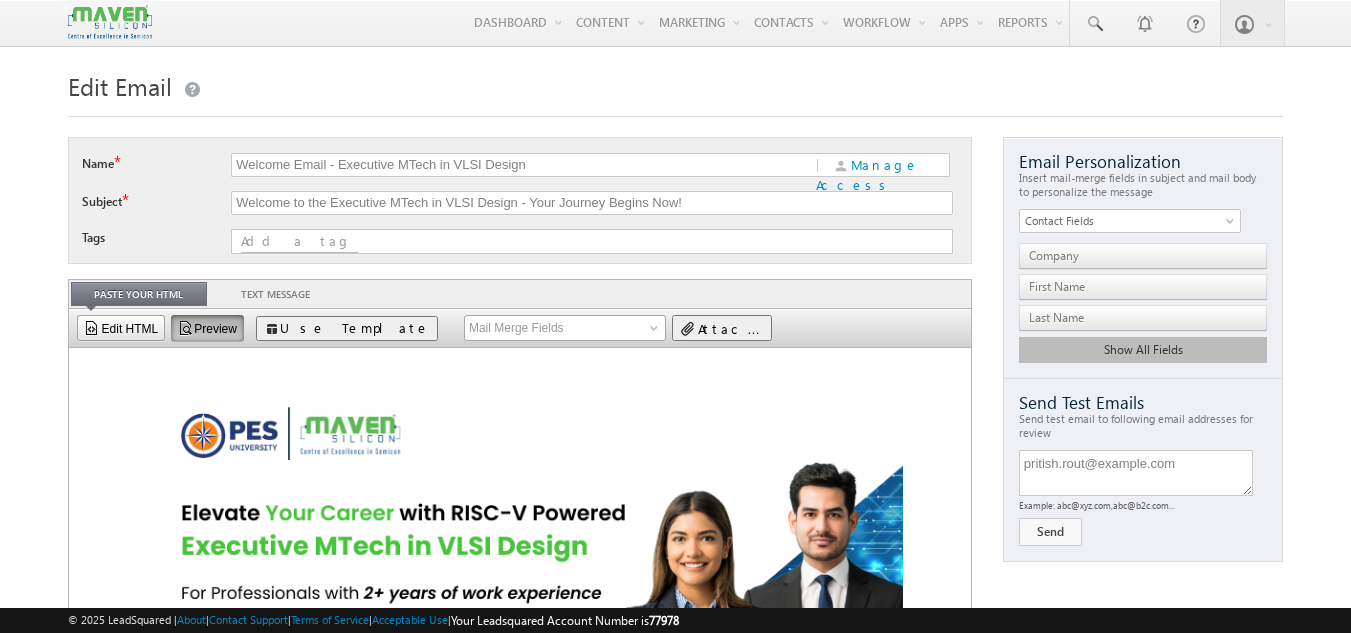 scroll, scrollTop: 0, scrollLeft: 0, axis: both 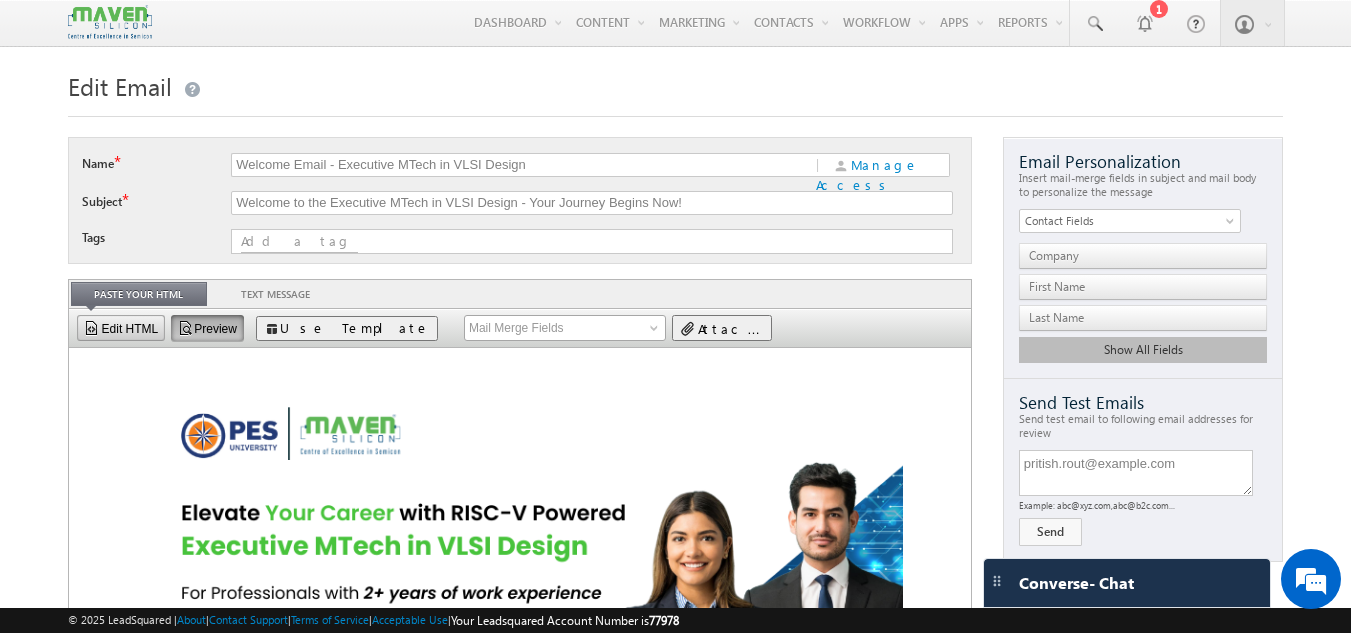 click at bounding box center (92, 328) 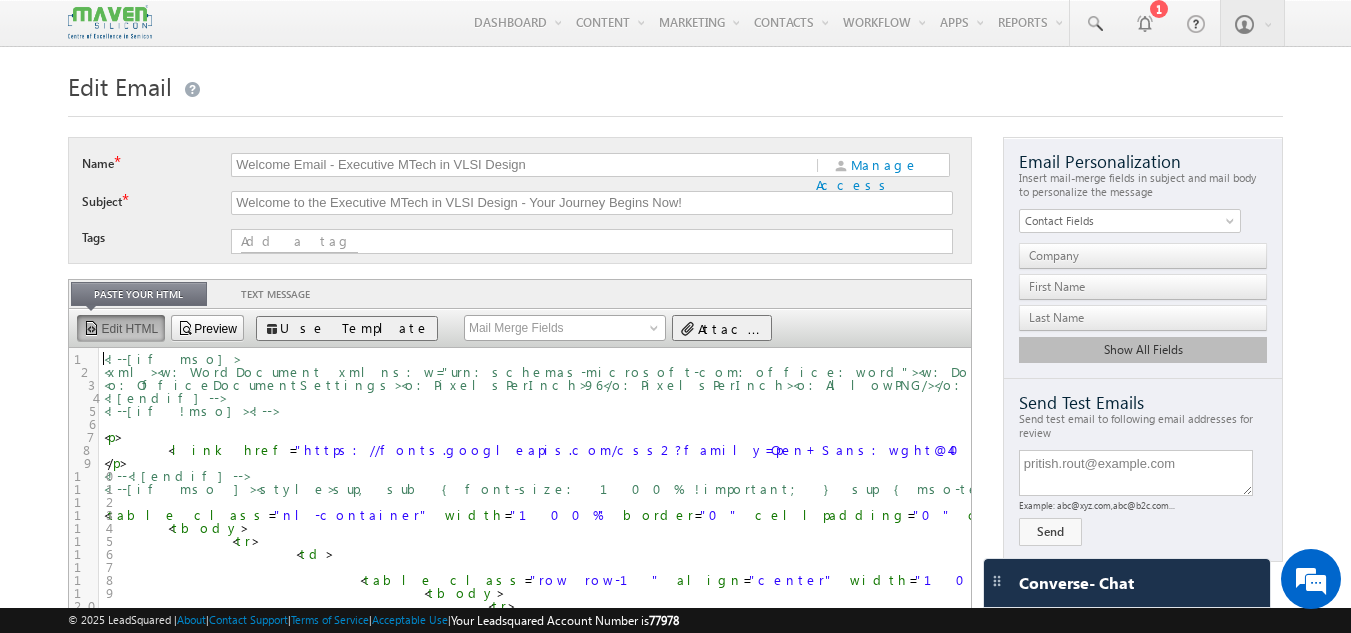 scroll, scrollTop: 7, scrollLeft: 0, axis: vertical 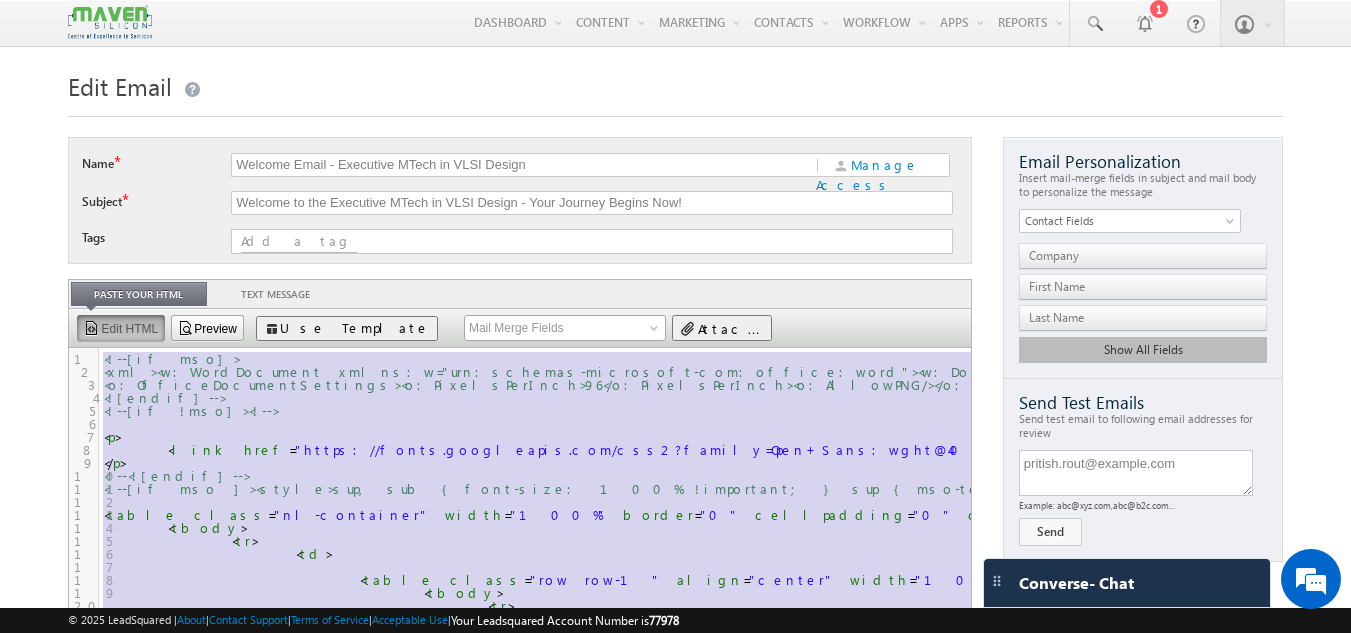 type on "<!--[if mso]>
<xml><w:WordDocument xmlns:w="urn:schemas-microsoft-com:office:word"><w:DontUseAdvancedTypographyReadingMail/></w:WordDocument>
<o:OfficeDocumentSettings><o:PixelsPerInch>96</o:PixelsPerInch><o:AllowPNG/></o:OfficeDocumentSettings></xml>
<![endif]-->
<!--[if !mso]><!-->
<p>
<link href="https://fonts.googleapis.com/css2?family=Open+Sans:wght@400;700&display=swap" rel="stylesheet" type="text/css">
</p>
<!--<![endif]-->
<!--[if mso ]><style>sup, sub { font-size: 100% !important; } sup { mso-text-raise:10% } sub { mso-text-raise:-10% }</style> <![endif]-->
<table class="nl-container" width="100%" border="0" cellpadding="0" cellspacing="0" style="background-color: rgb(250, 255, 250); width: 100%;">
<tbody>
<tr>
<td>
<table class="row row-1" align="center" width="100%" border="0" cellpadding="0" cellspacing="0" style="background-color: rgb(255, 255, 255); width: 100%;">
<tbody>
<tr>
<td>
<table class="row-content stack" align="center" border="0" cellpadding=..." 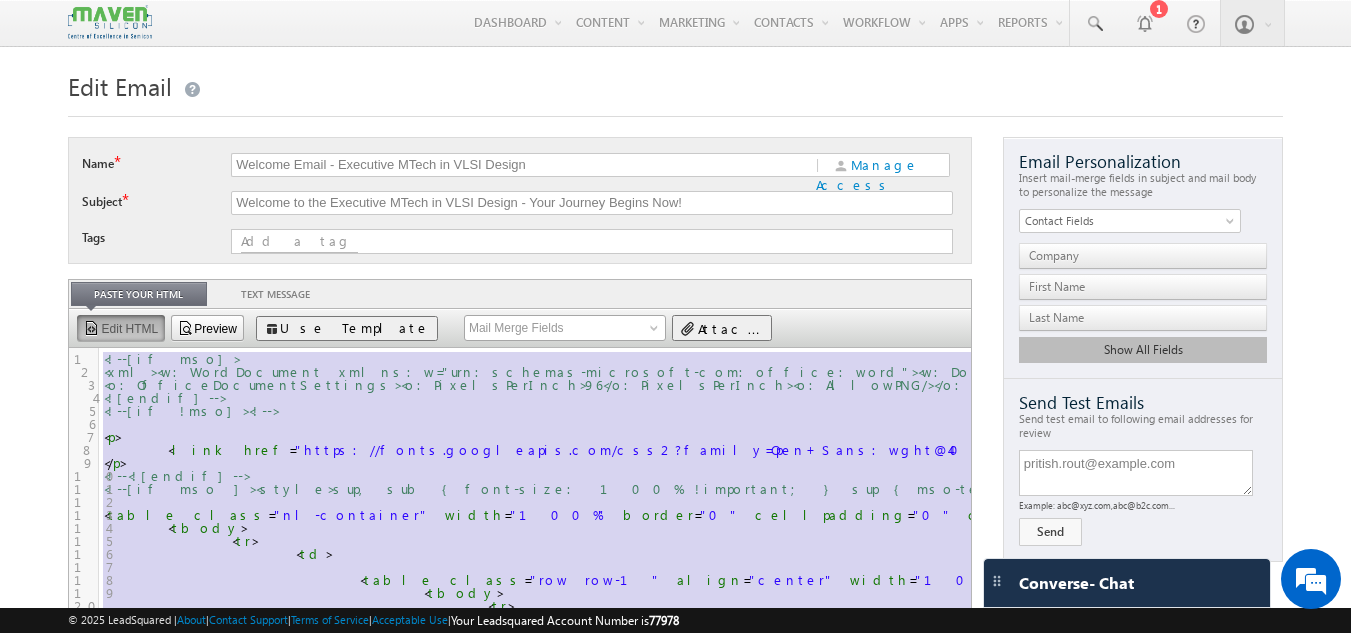 scroll, scrollTop: 5, scrollLeft: 0, axis: vertical 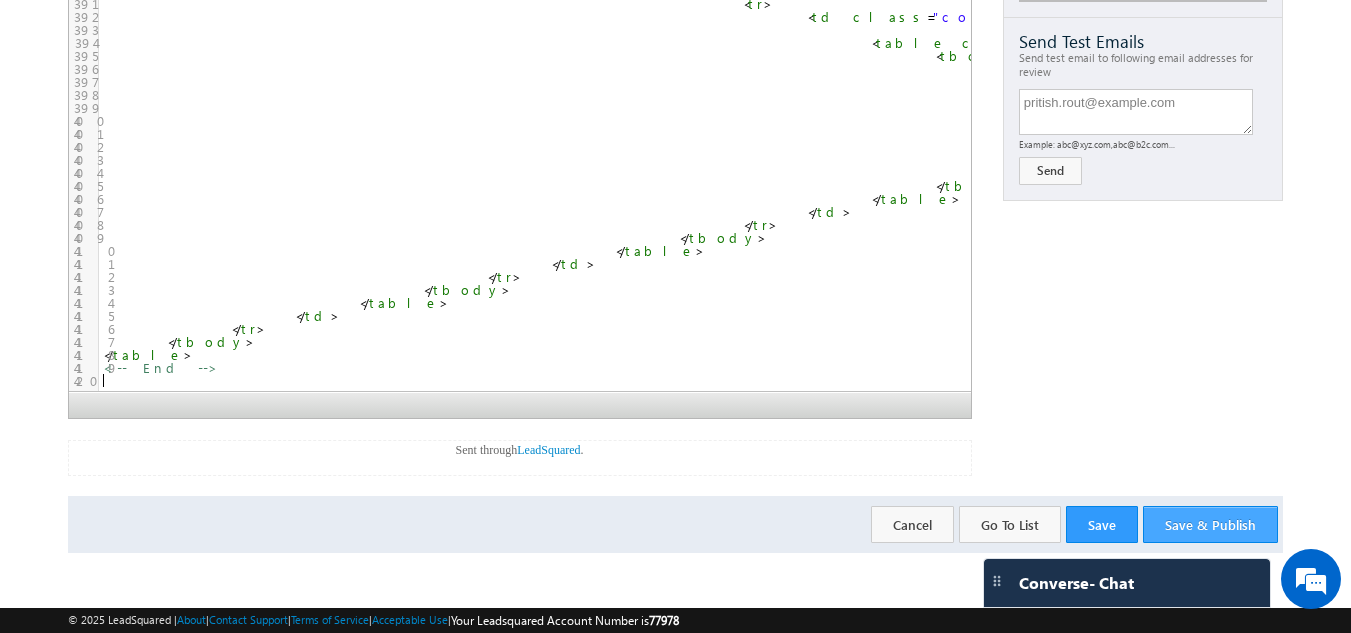 type 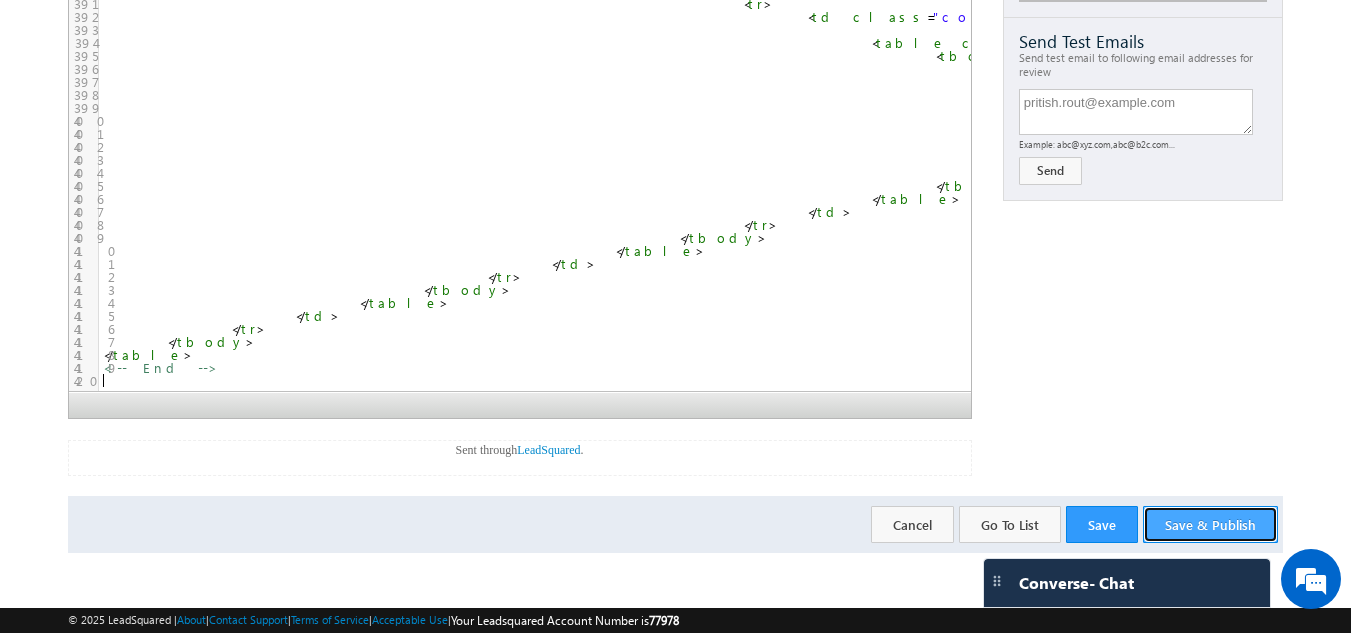 click on "Save & Publish" at bounding box center [1210, 524] 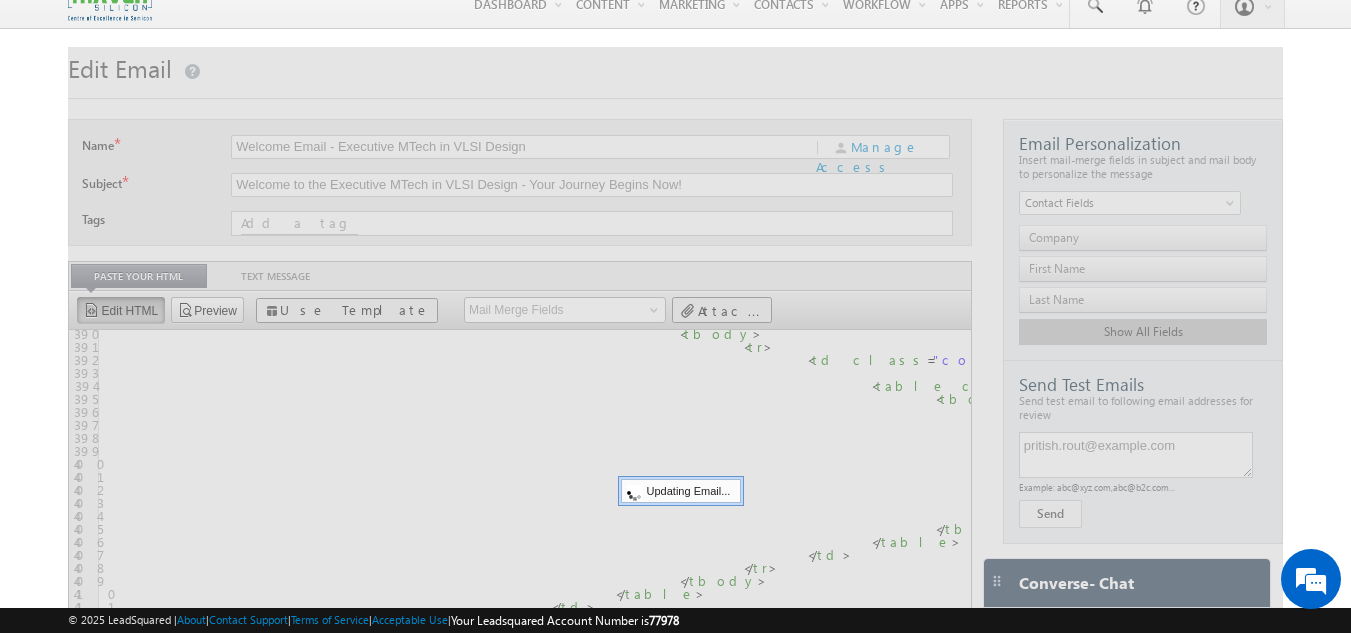 scroll, scrollTop: 5, scrollLeft: 0, axis: vertical 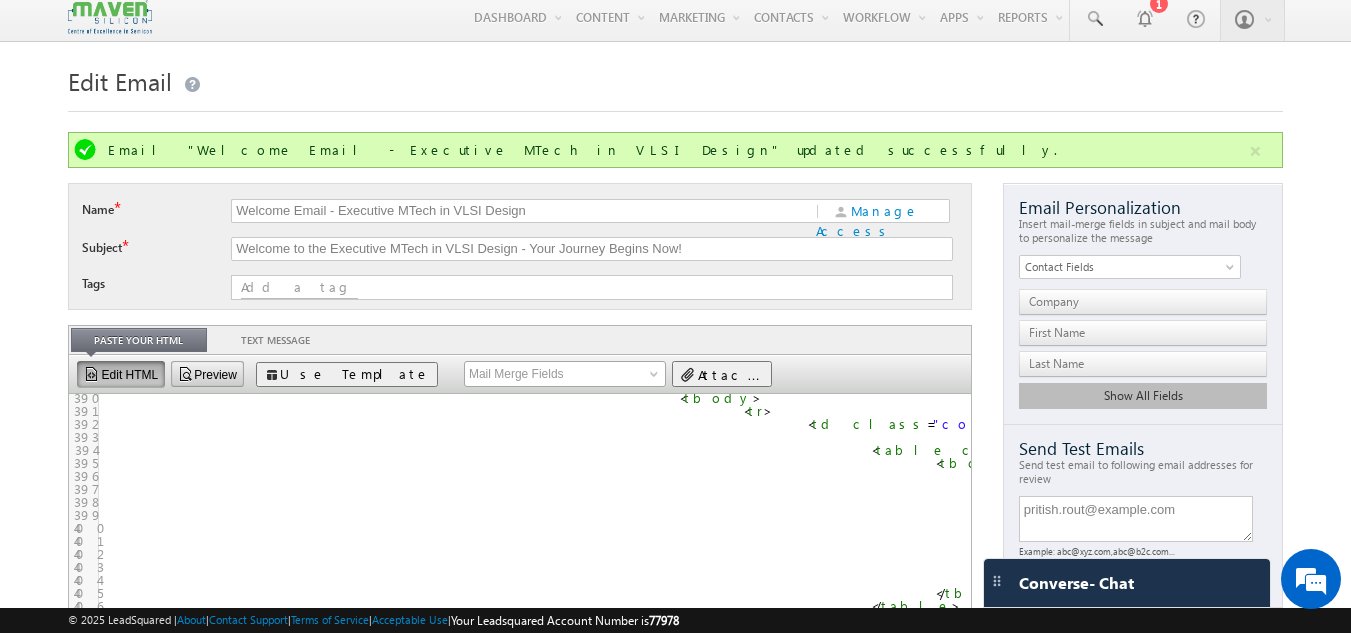 click on "Preview" at bounding box center [207, 374] 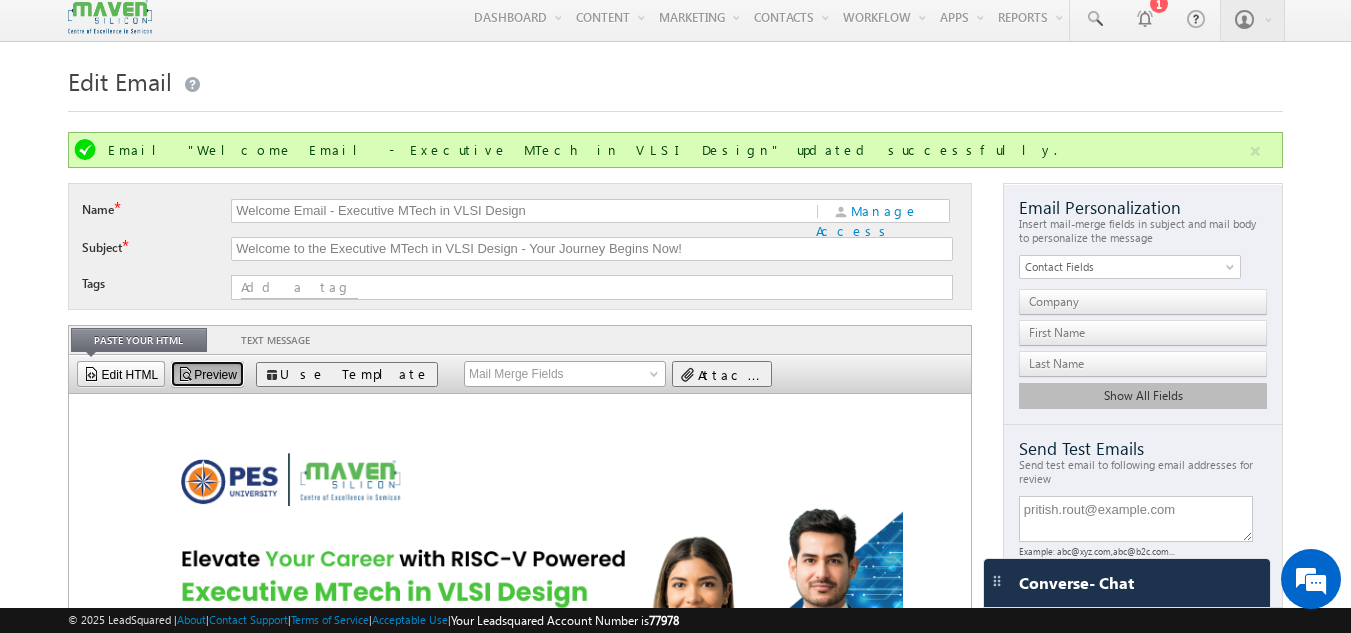 scroll, scrollTop: 0, scrollLeft: 0, axis: both 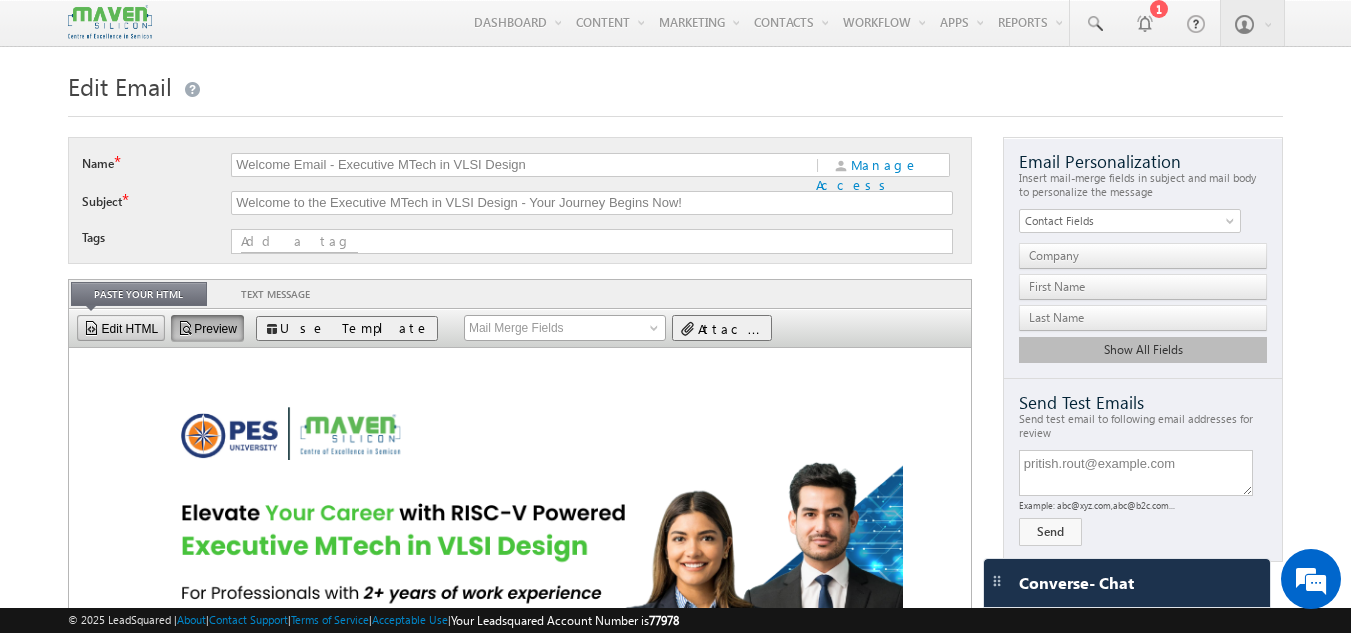 click on "Edit HTML" at bounding box center (121, 328) 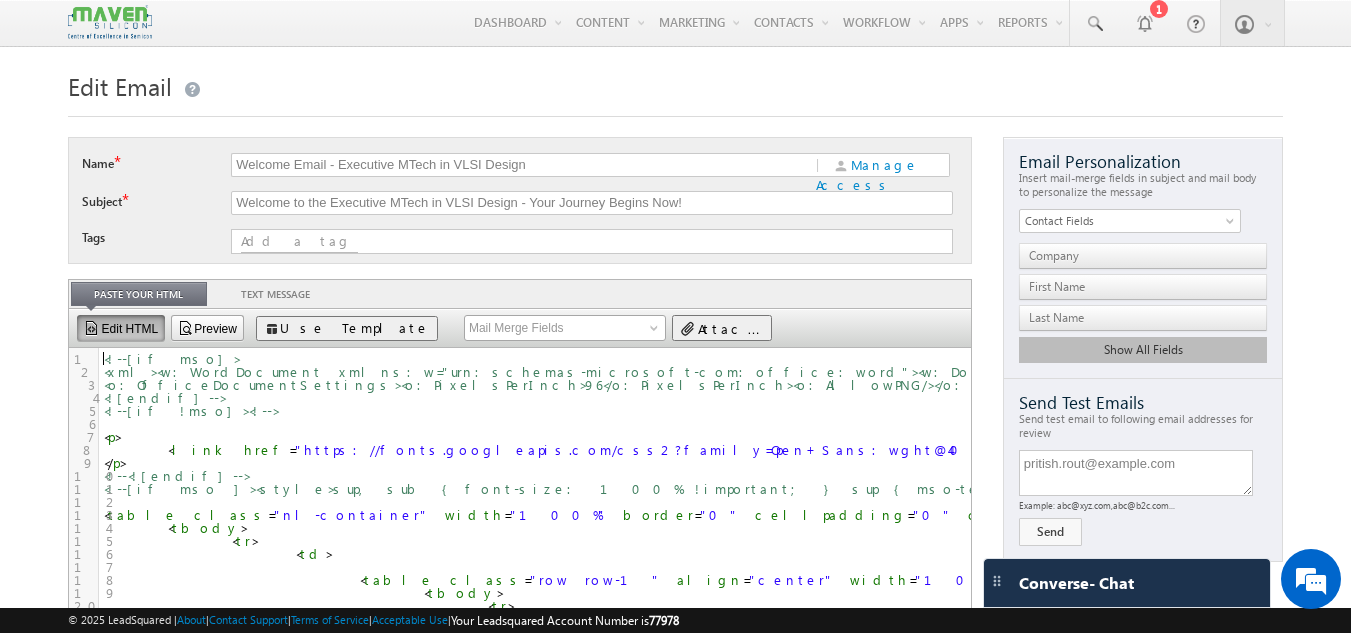 scroll, scrollTop: 7, scrollLeft: 0, axis: vertical 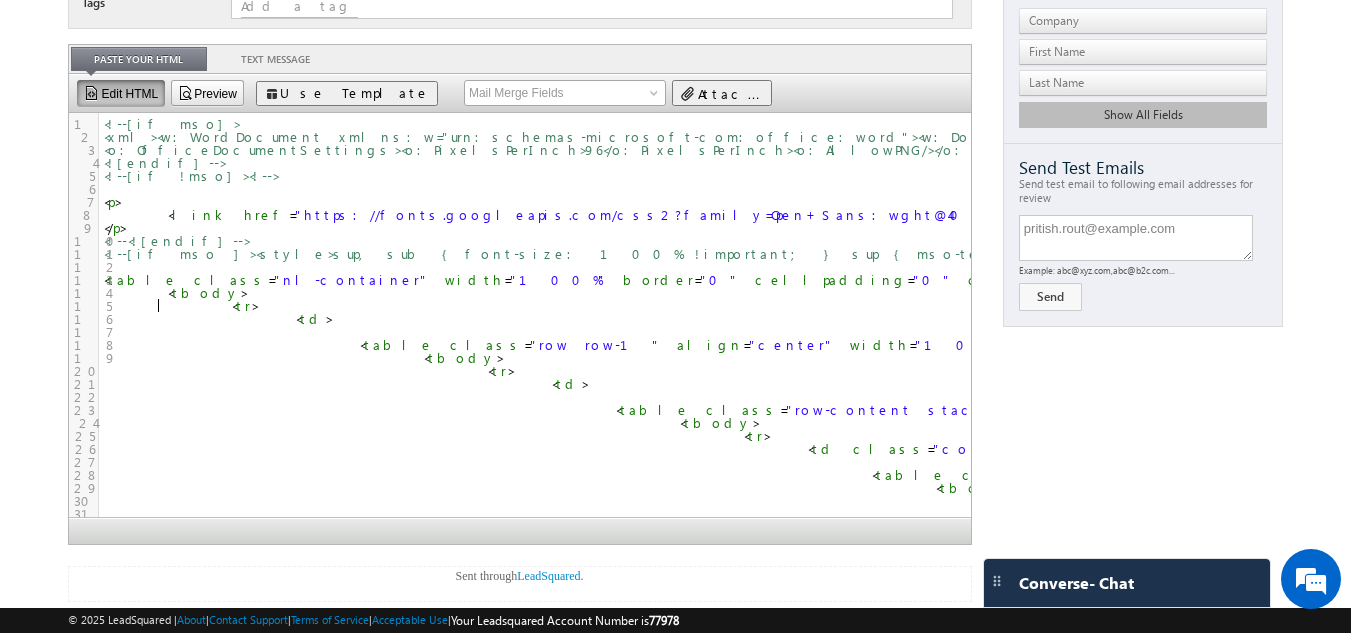 click on "< tr >" at bounding box center (2160, 305) 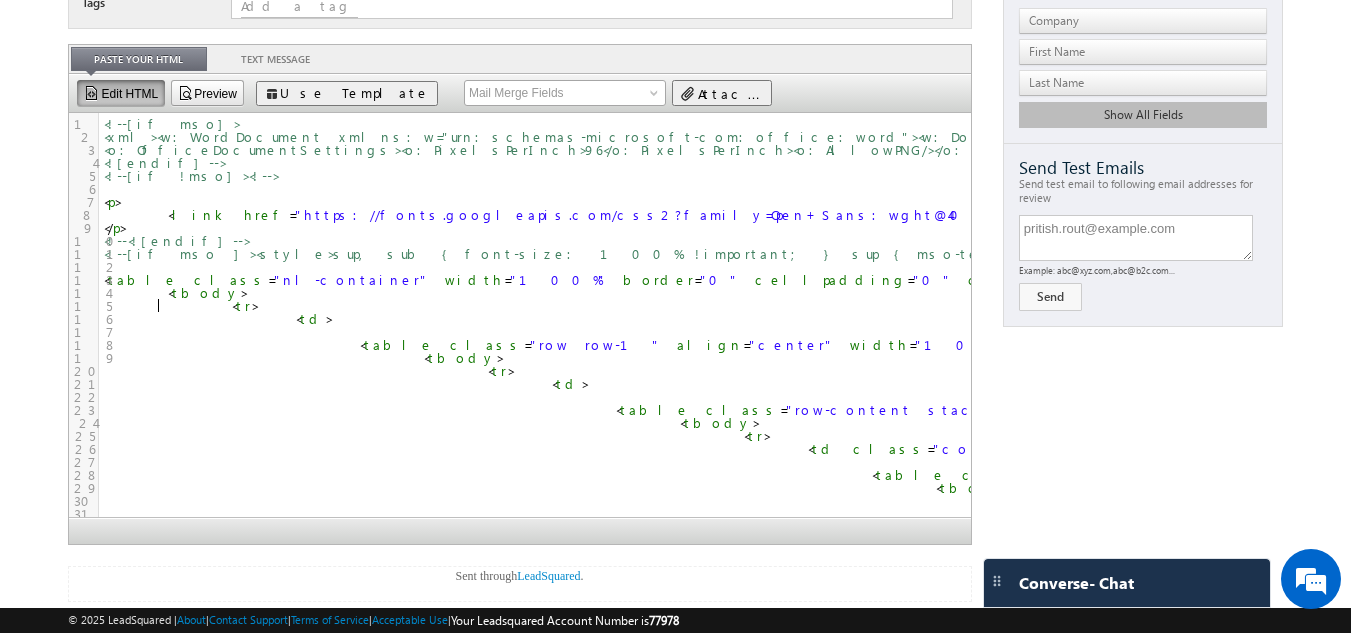scroll, scrollTop: 1067, scrollLeft: 0, axis: vertical 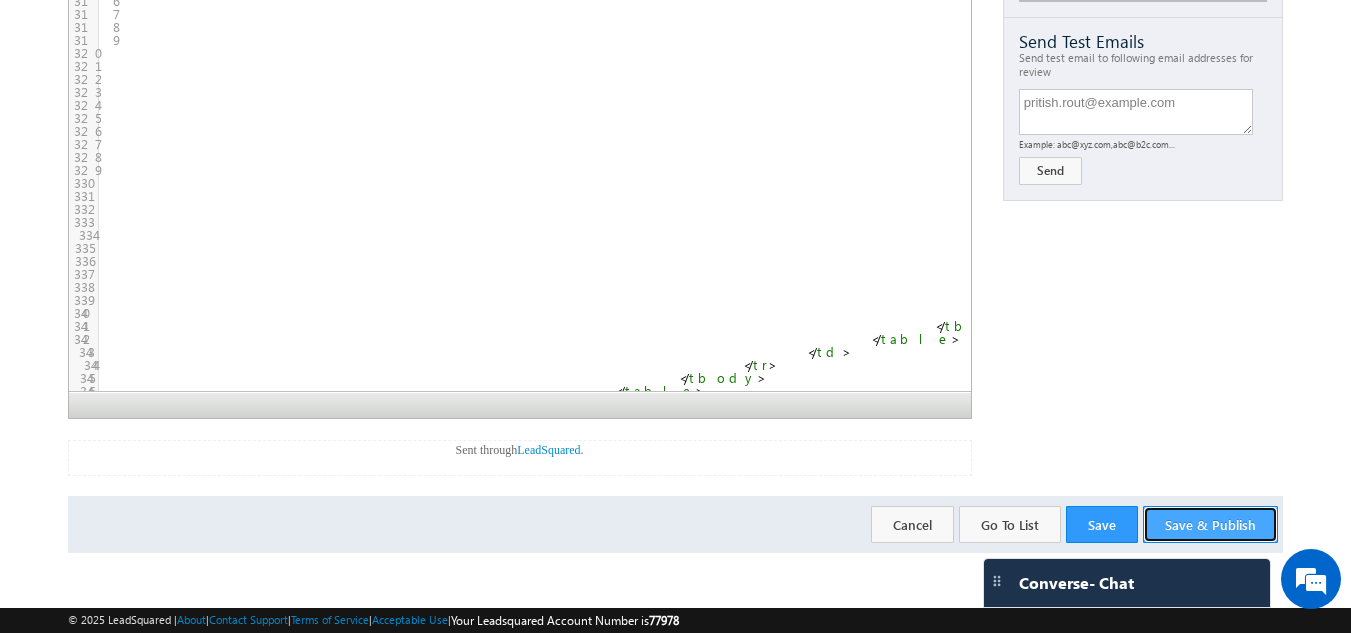 click on "Save & Publish" at bounding box center (1210, 524) 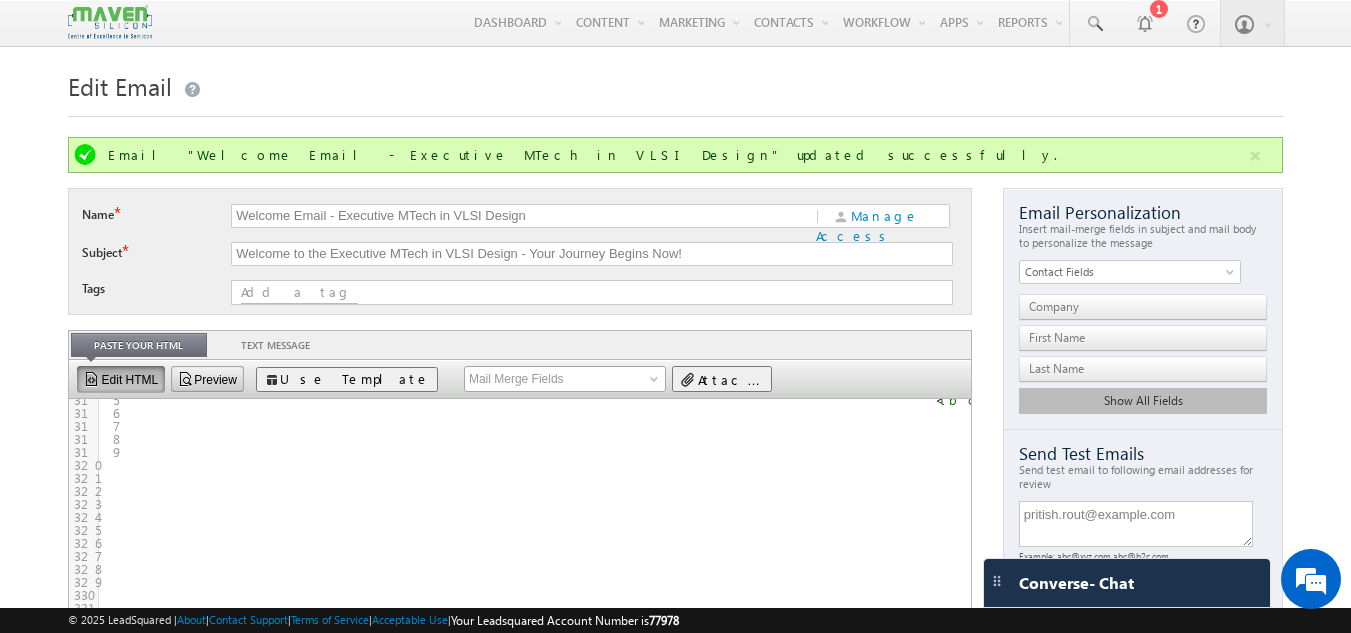click on "Preview" at bounding box center [207, 379] 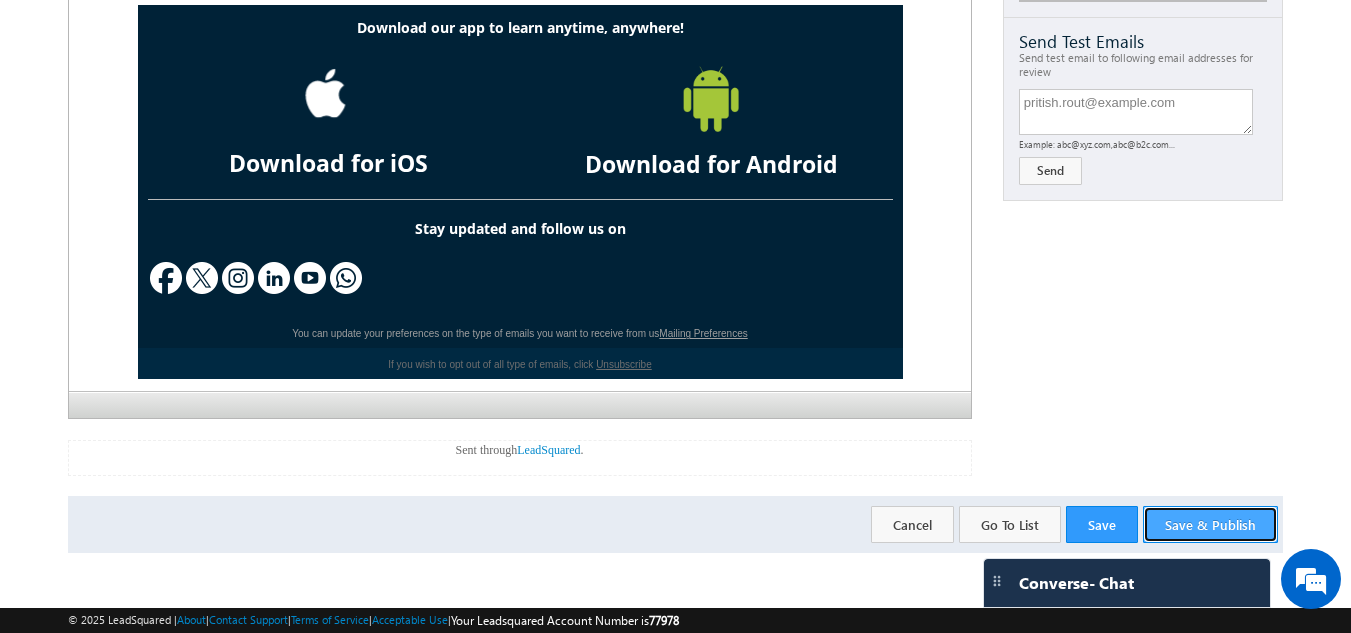 click on "Save & Publish" at bounding box center (1210, 524) 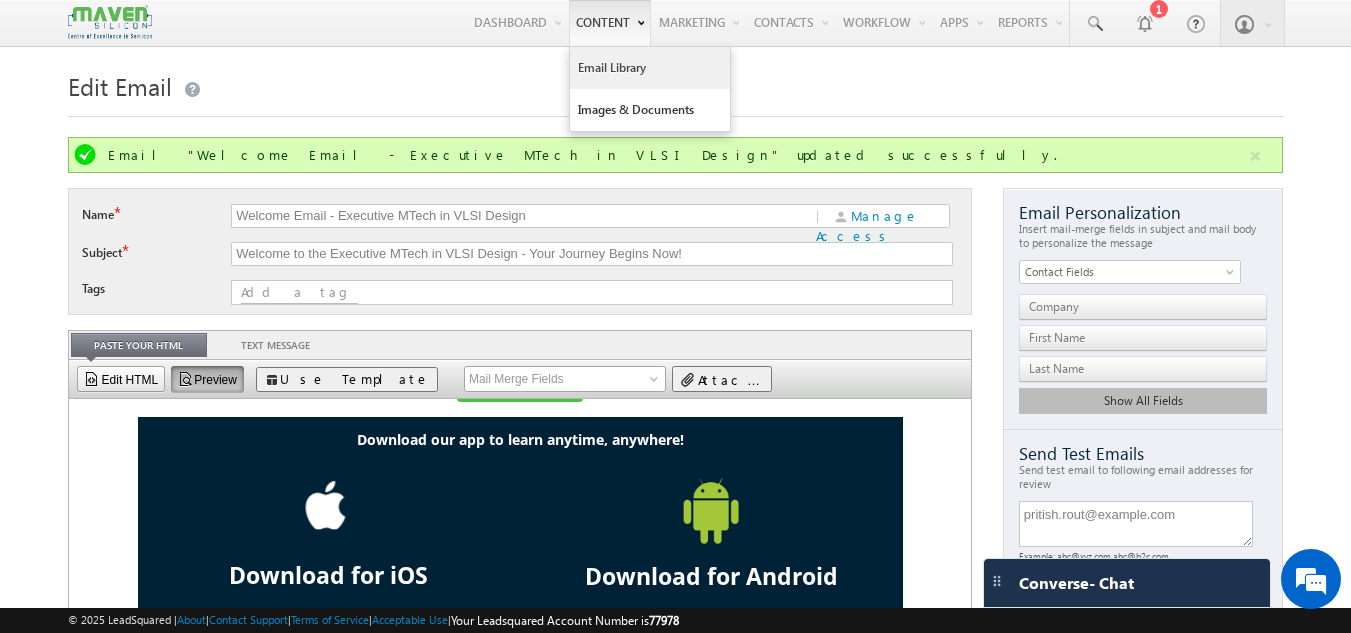click on "Email Library" at bounding box center (650, 68) 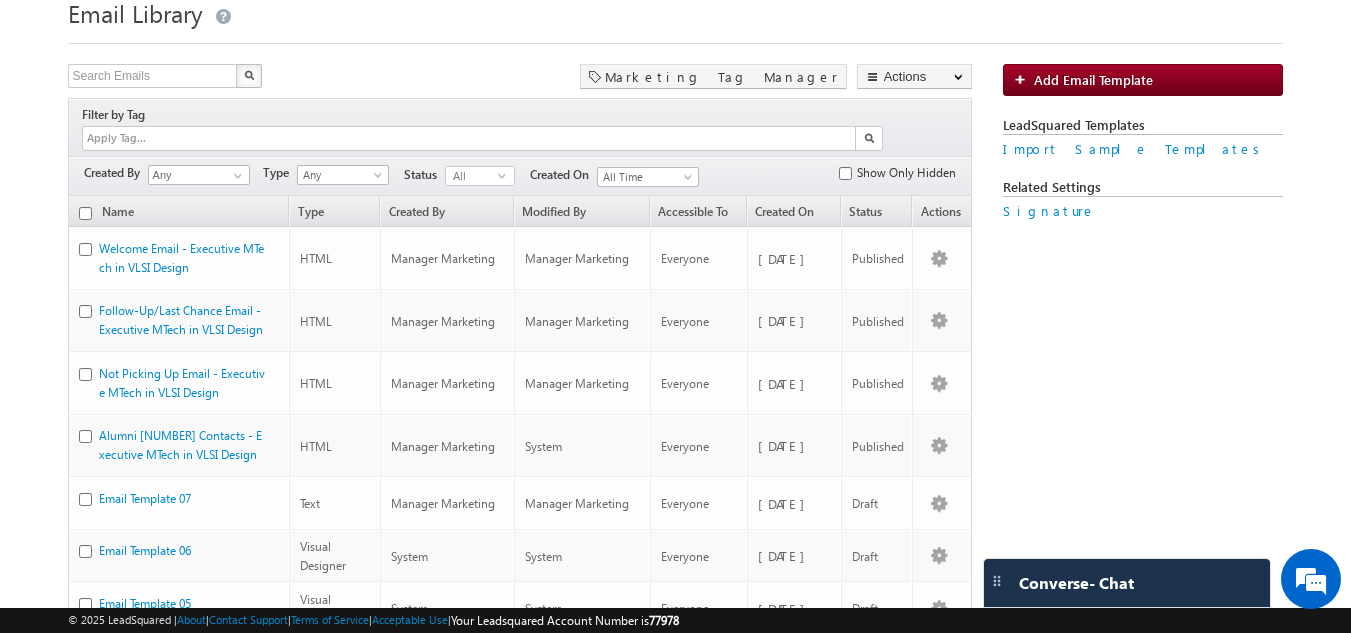 scroll, scrollTop: 74, scrollLeft: 0, axis: vertical 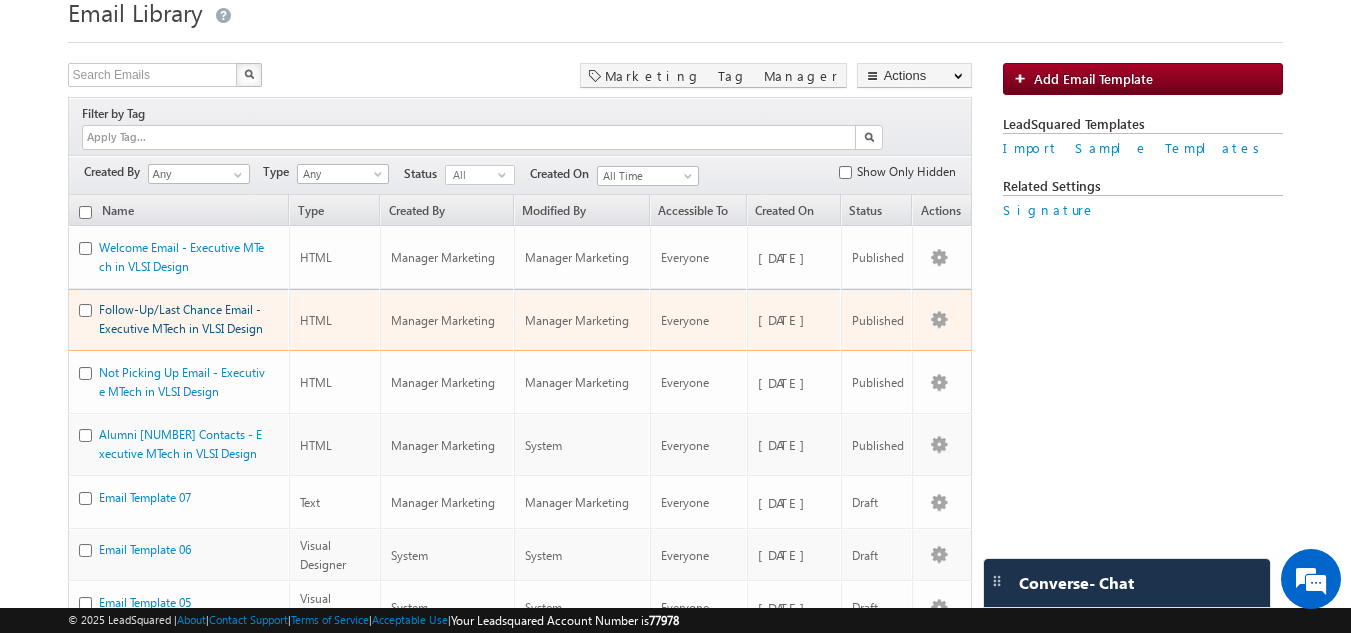 click on "Follow-Up/Last Chance Email - Executive MTech in VLSI Design" at bounding box center [181, 319] 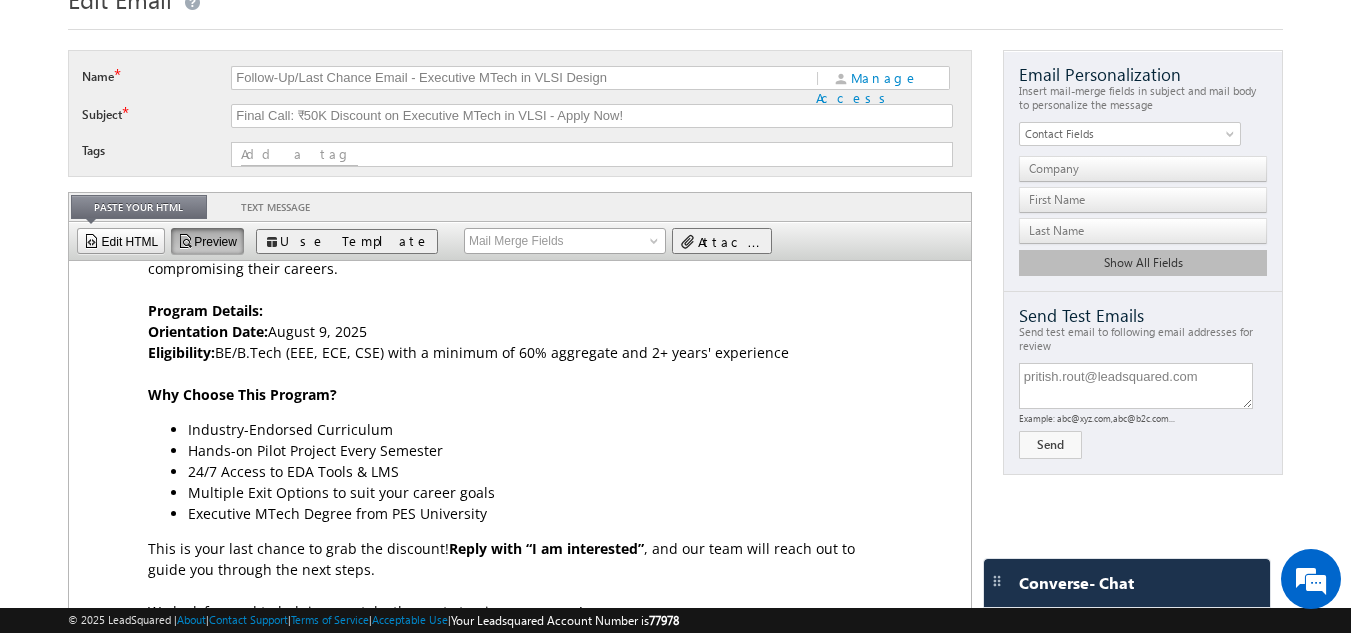 scroll, scrollTop: 612, scrollLeft: 0, axis: vertical 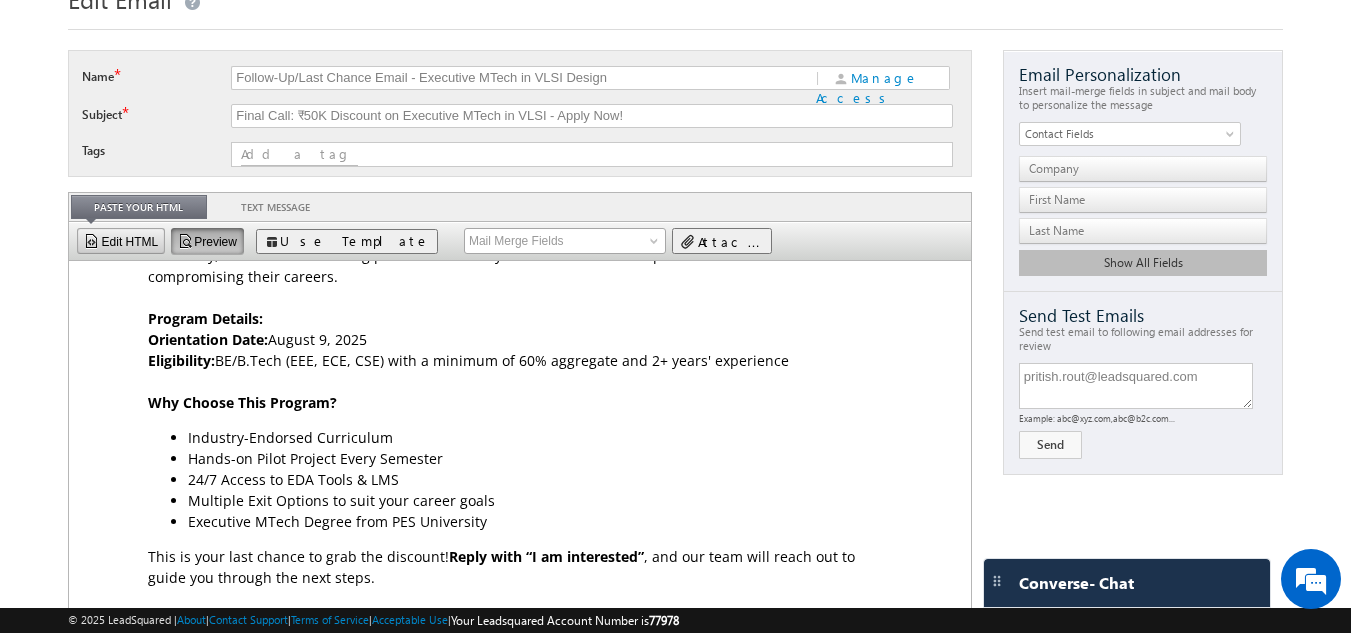 click on "Edit HTML" at bounding box center [121, 241] 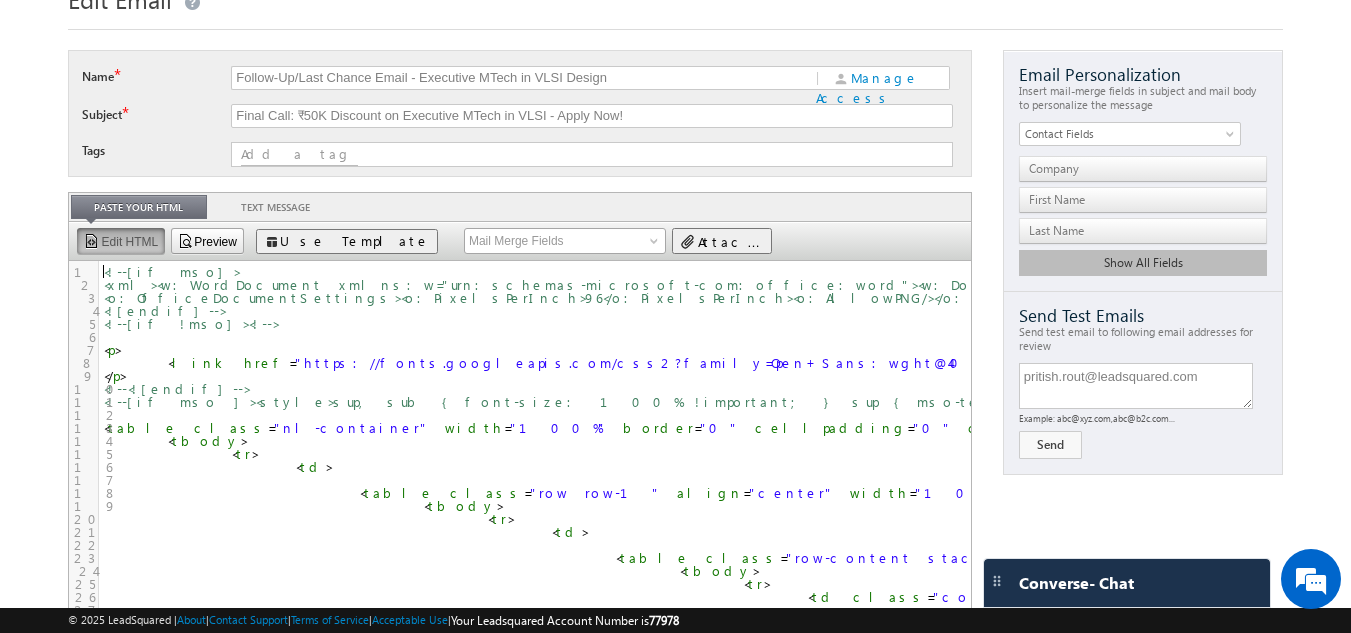 scroll, scrollTop: 7, scrollLeft: 0, axis: vertical 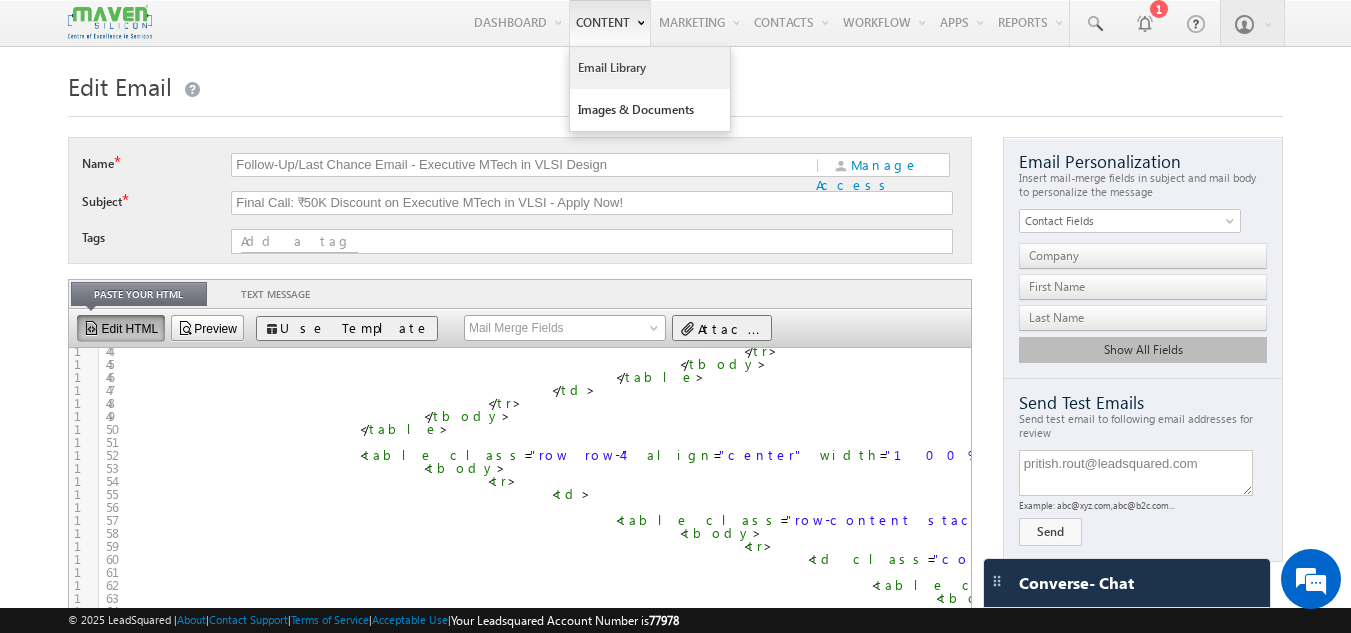 click on "Email Library" at bounding box center [650, 68] 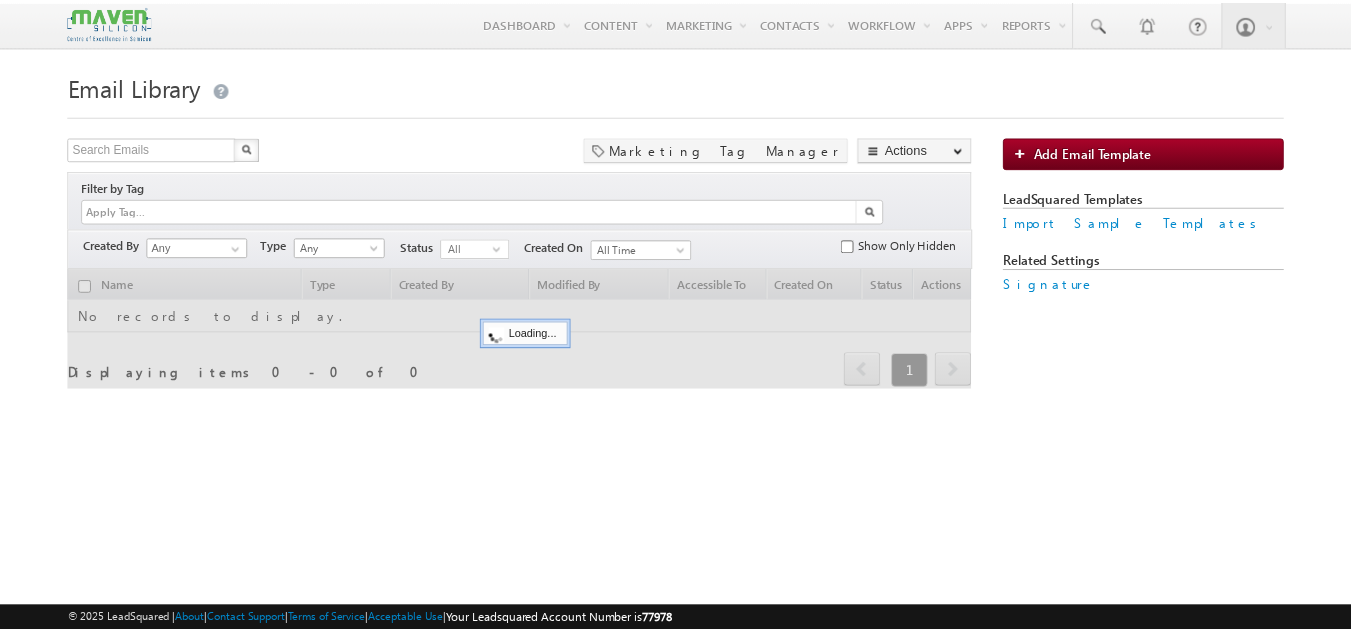 scroll, scrollTop: 0, scrollLeft: 0, axis: both 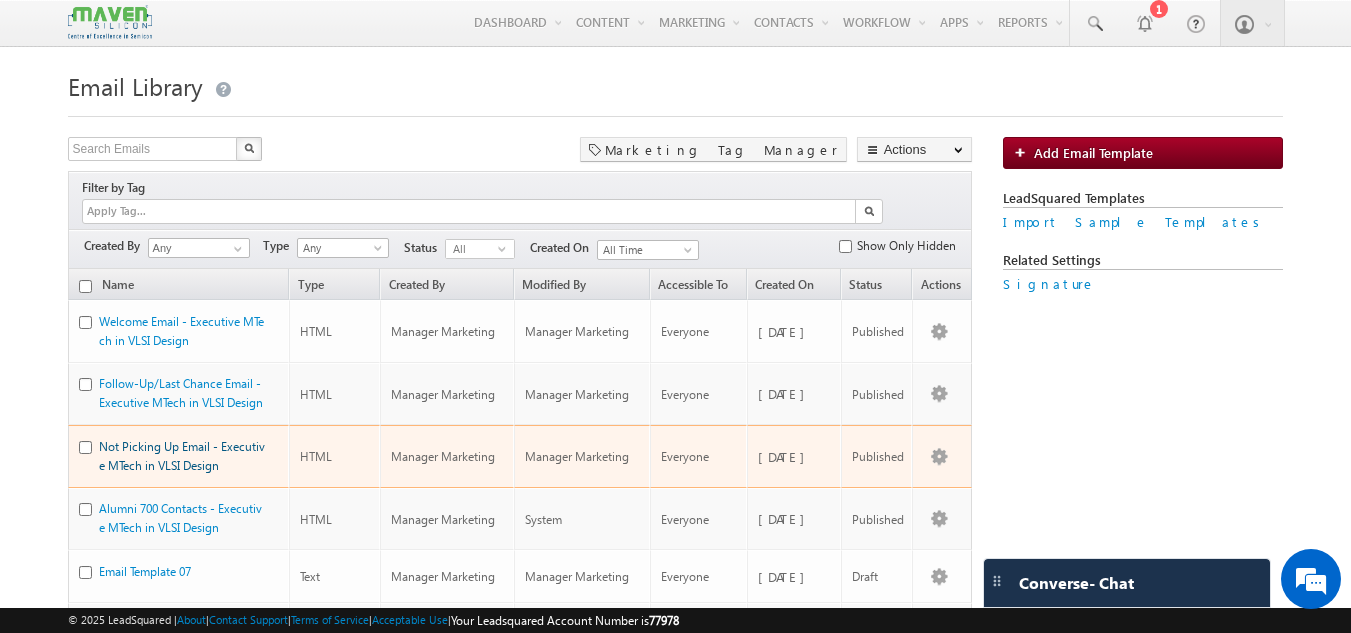 click on "Not Picking Up Email - Executive MTech in VLSI Design" at bounding box center [182, 456] 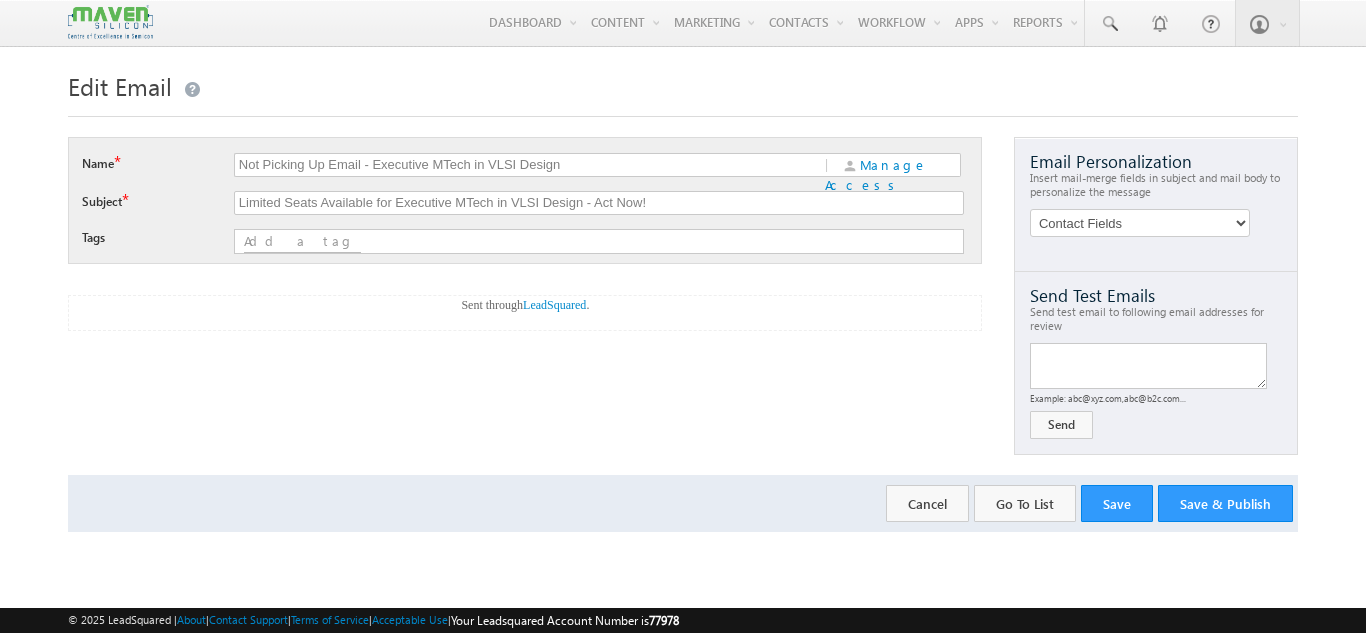 type on "pritish.rout@leadsquared.com" 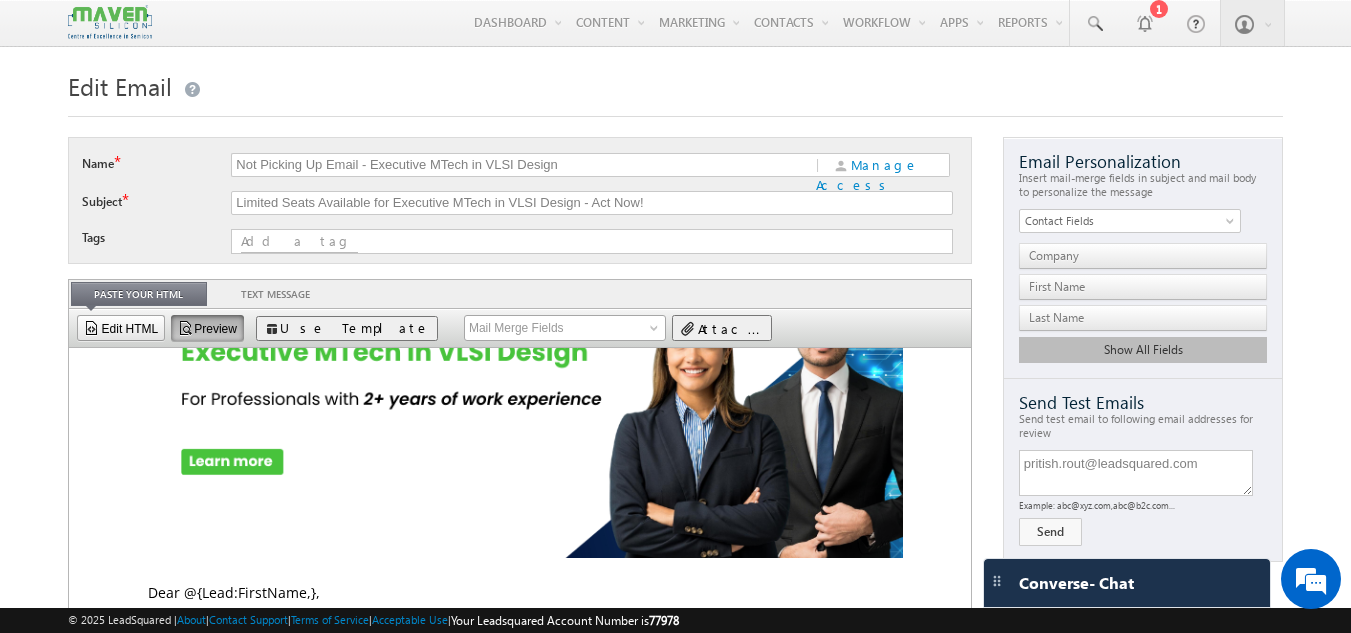 scroll, scrollTop: 195, scrollLeft: 0, axis: vertical 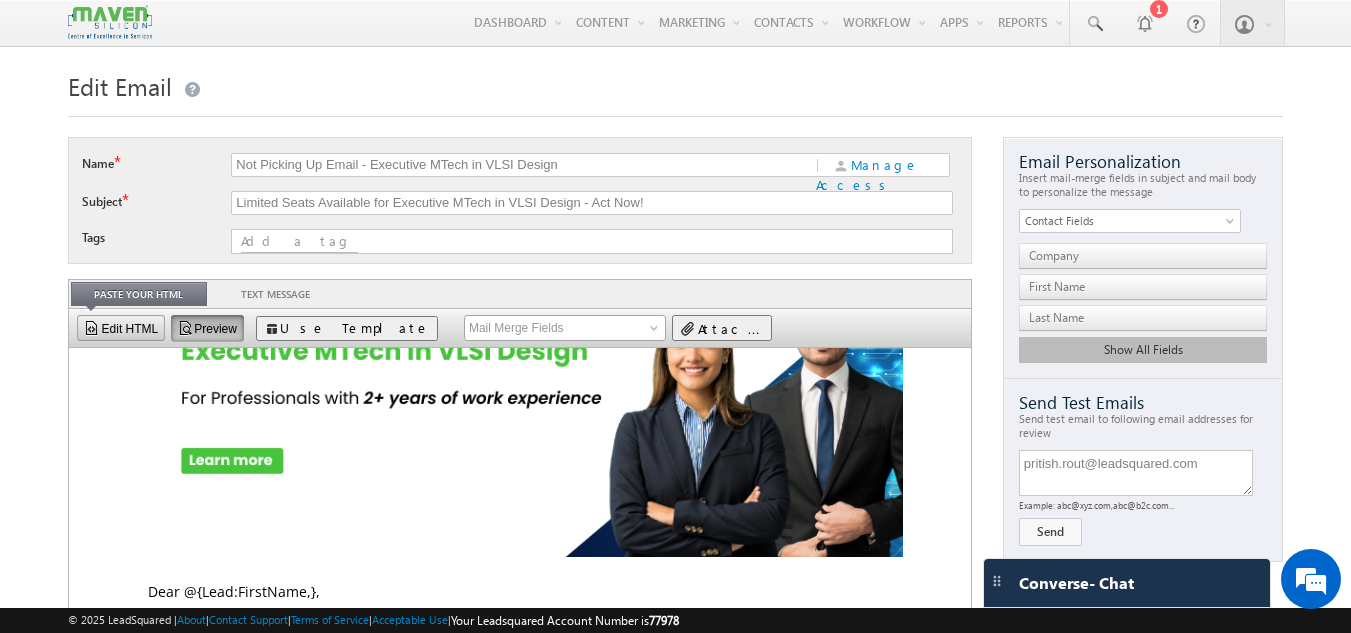 click on "Edit HTML" at bounding box center (121, 328) 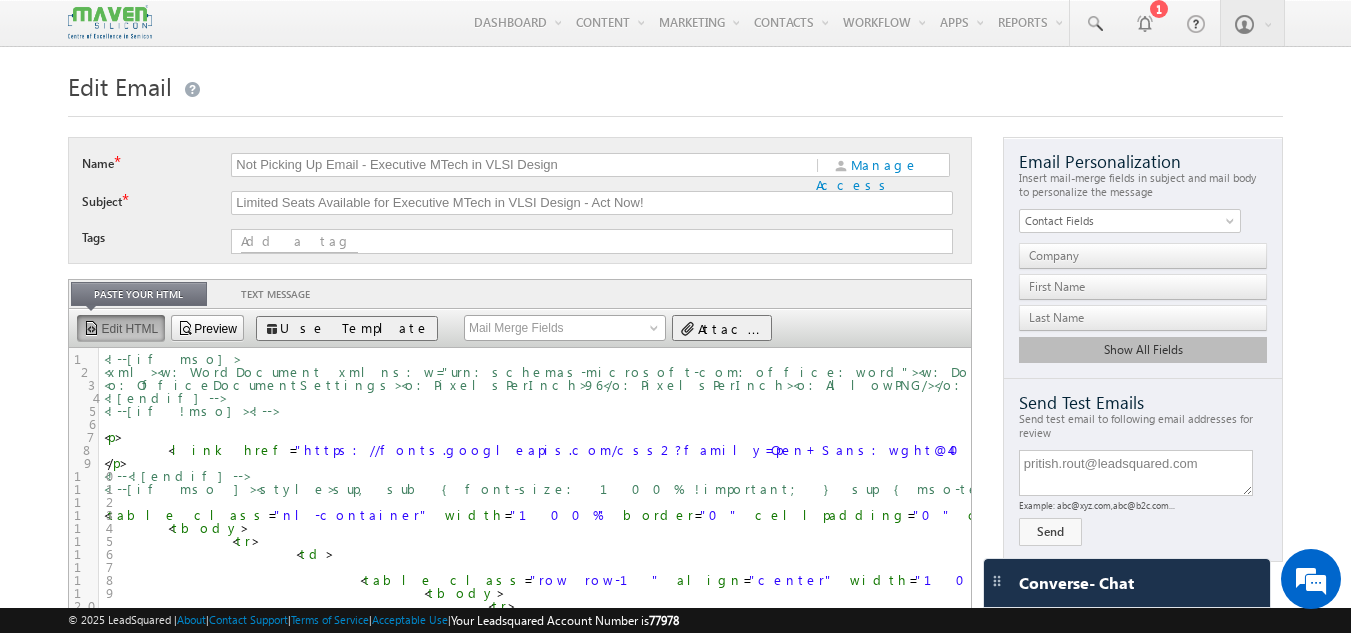 scroll, scrollTop: 0, scrollLeft: 0, axis: both 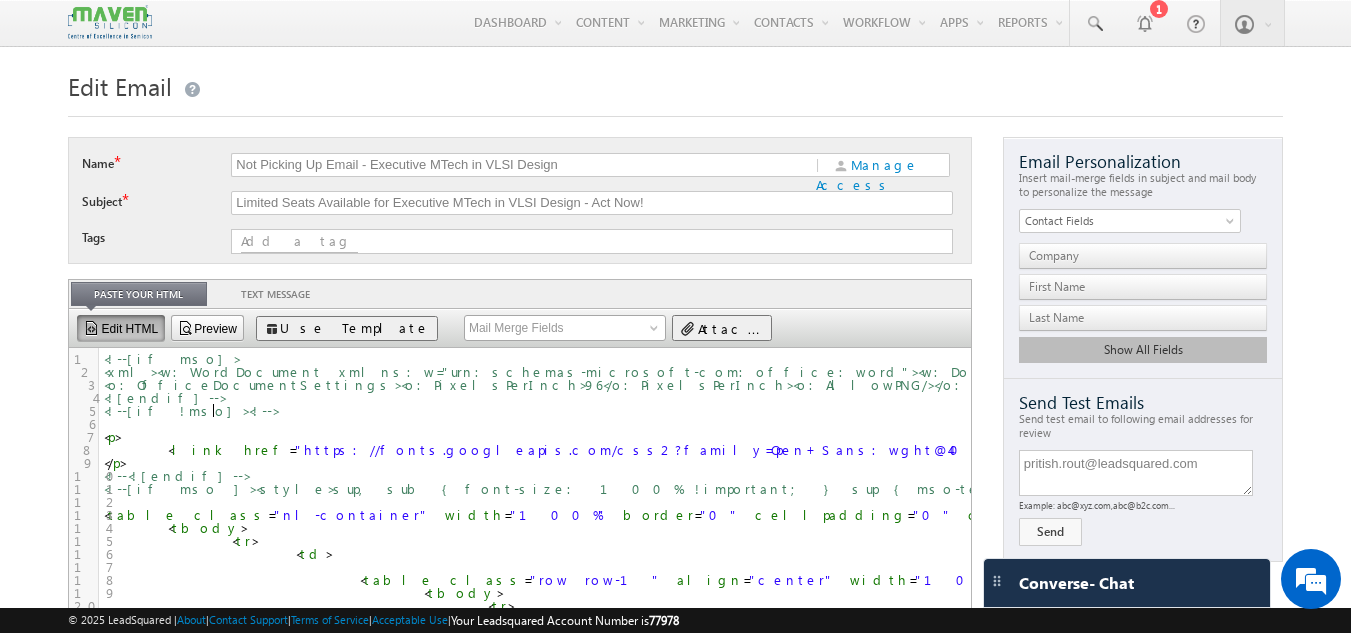 click on "<!--[if !mso]><!-->" at bounding box center (2160, 410) 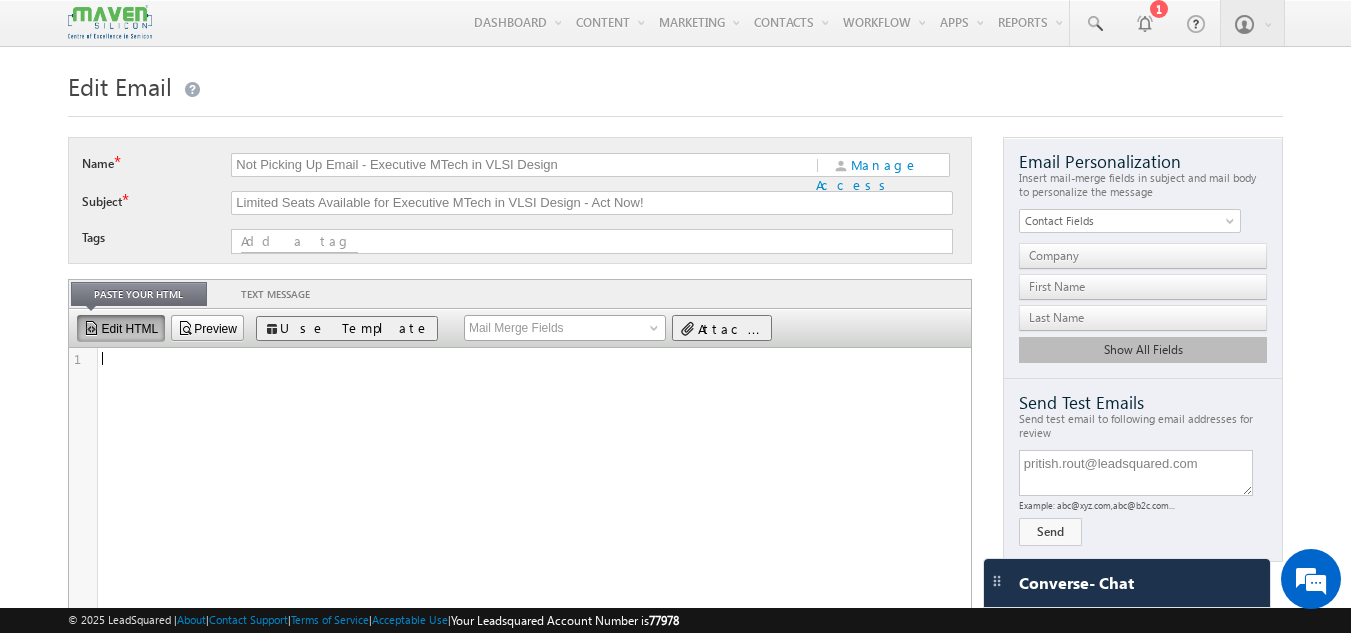 paste on "<!--[if mso]>
<xml><w:WordDocument xmlns:w="urn:schemas-microsoft-com:office:word"><w:DontUseAdvancedTypographyReadingMail/></w:WordDocument>
<o:OfficeDocumentSettings><o:PixelsPerInch>96</o:PixelsPerInch><o:AllowPNG/></o:OfficeDocumentSettings></xml>
<![endif]-->
<!--[if !mso]><!-->
<p>
<link href="https://fonts.googleapis.com/css2?family=Open+Sans:wght@400;700&display=swap" rel="stylesheet" type="text/css">
</p>
<!--<![endif]-->
<!--[if mso ]><style>sup, sub { font-size: 100% !important; } sup { mso-text-raise:10% } sub { mso-text-raise:-10% }</style> <![endif]-->
<table class="nl-container" width="100%" border="0" cellpadding="0" cellspacing="0" style="background-color: rgb(250, 255, 250); width: 100%;">
<tbody>
<tr>
<td>
<table class="row row-1" align="center" width="100%" border="0" cellpadding="0" cellspacing="0" style="background-color: rgb(255, 255, 255); width: 100%;">
<tbody>
<tr>
<td>
<table class="row-content stack" align="center" border="0" cellpadding=..." 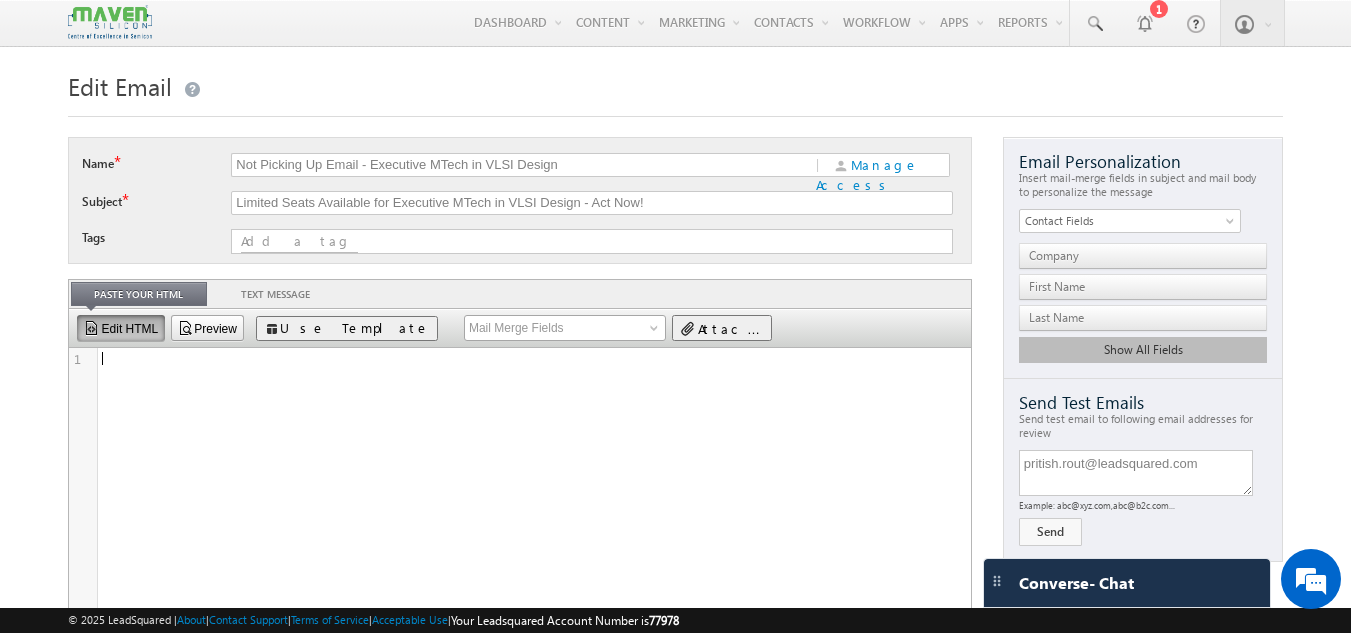 type on "<!--[if mso]>
<xml><w:WordDocument xmlns:w="urn:schemas-microsoft-com:office:word"><w:DontUseAdvancedTypographyReadingMail/></w:WordDocument>
<o:OfficeDocumentSettings><o:PixelsPerInch>96</o:PixelsPerInch><o:AllowPNG/></o:OfficeDocumentSettings></xml>
<![endif]-->
<!--[if !mso]><!-->
<p>
<link href="https://fonts.googleapis.com/css2?family=Open+Sans:wght@400;700&display=swap" rel="stylesheet" type="text/css">
</p>
<!--<![endif]-->
<!--[if mso ]><style>sup, sub { font-size: 100% !important; } sup { mso-text-raise:10% } sub { mso-text-raise:-10% }</style> <![endif]-->
<table class="nl-container" width="100%" border="0" cellpadding="0" cellspacing="0" style="background-color: rgb(250, 255, 250); width: 100%;">
<tbody>
<tr>
<td>
<table class="row row-1" align="center" width="100%" border="0" cellpadding="0" cellspacing="0" style="background-color: rgb(255, 255, 255); width: 100%;">
<tbody>
<tr>
<td>
<table class="row-content stack" align="center" border="0" cellpadding=..." 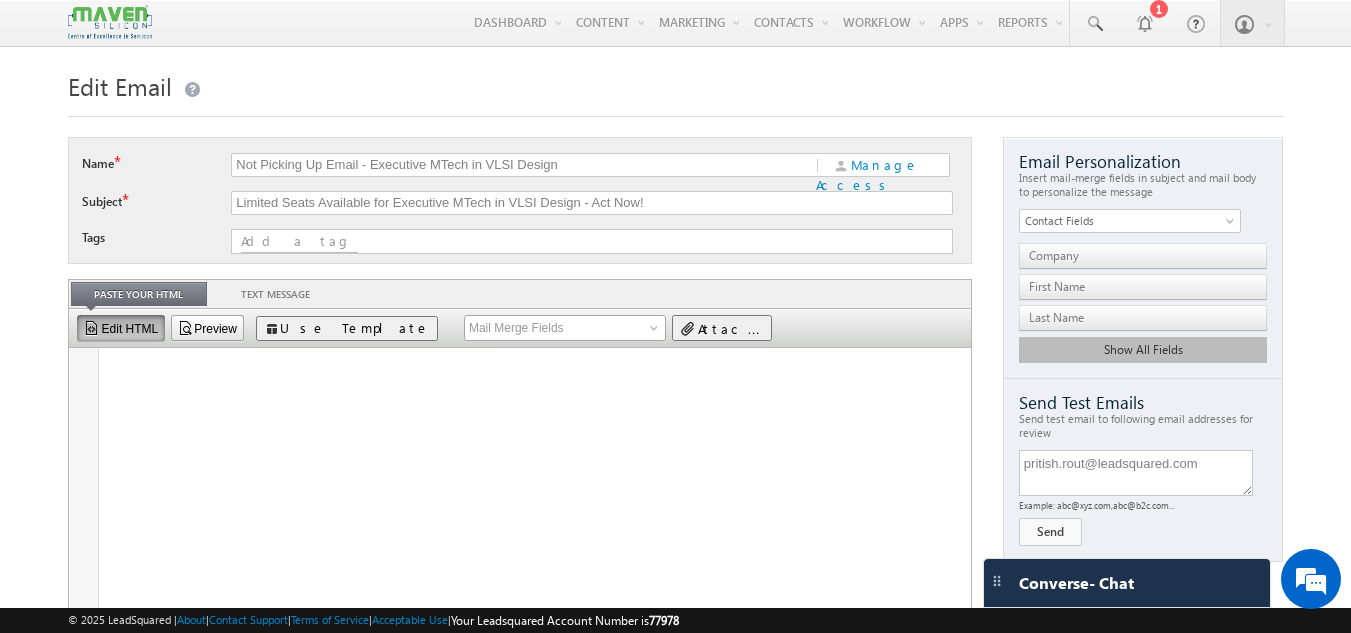 scroll, scrollTop: 120, scrollLeft: 0, axis: vertical 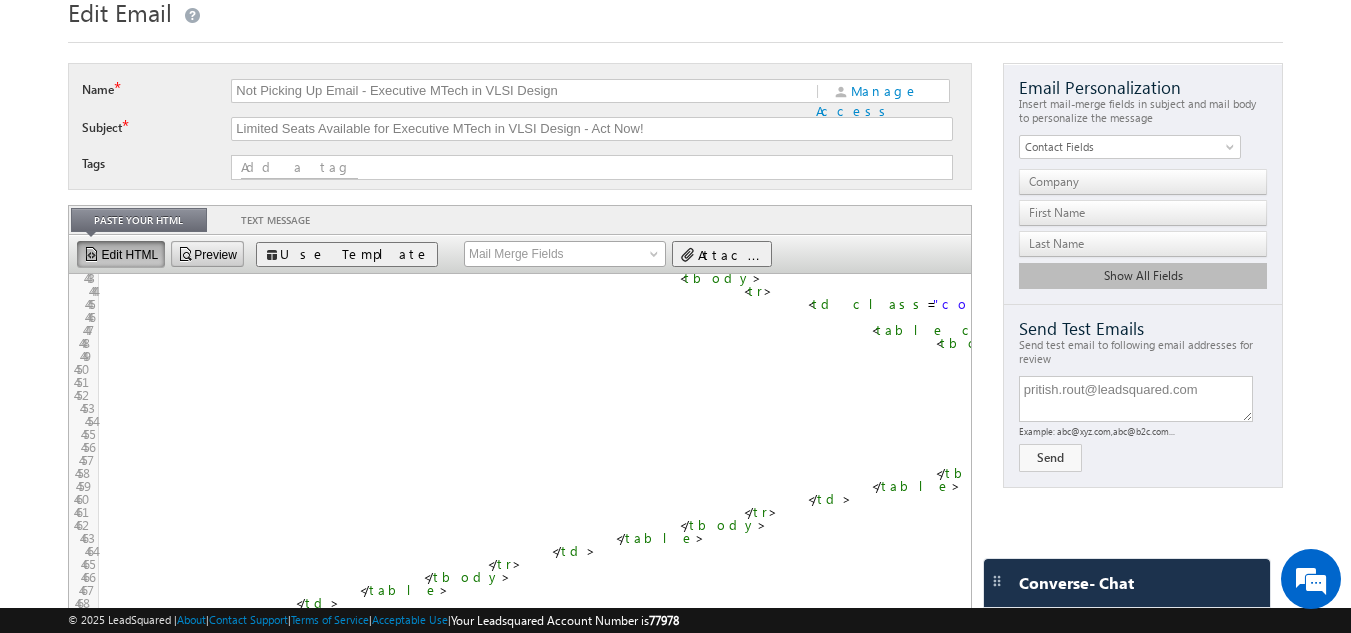 type 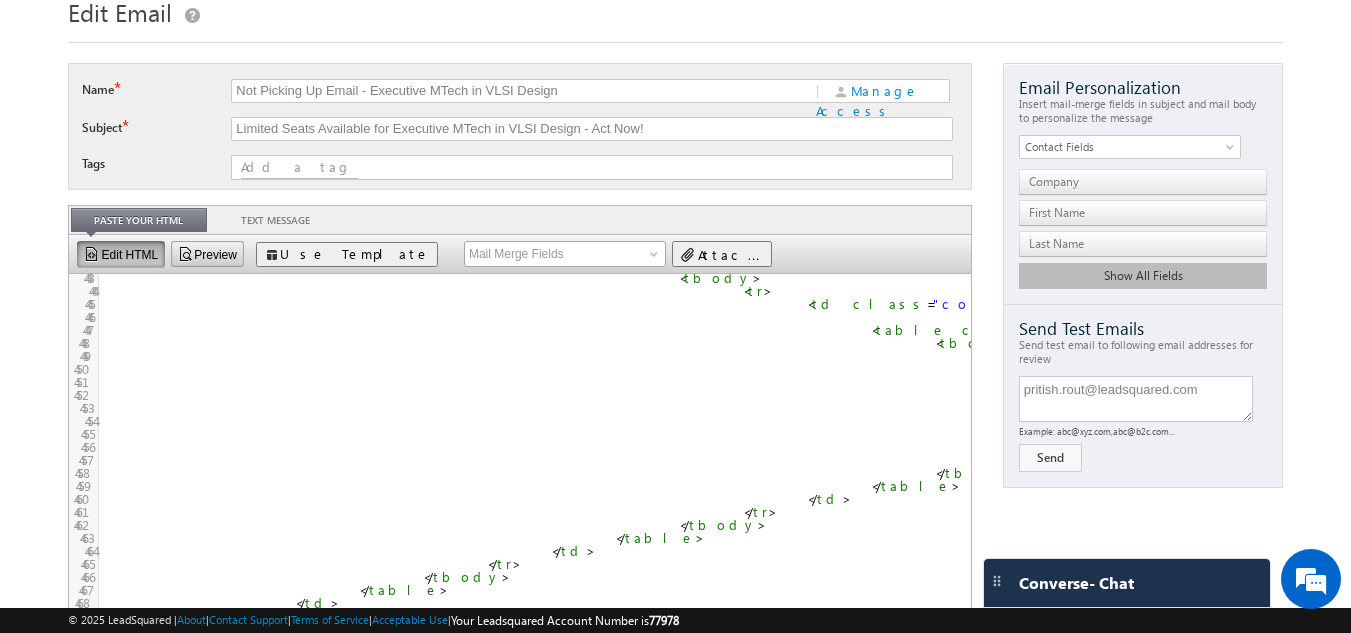 click on "Preview" at bounding box center [207, 254] 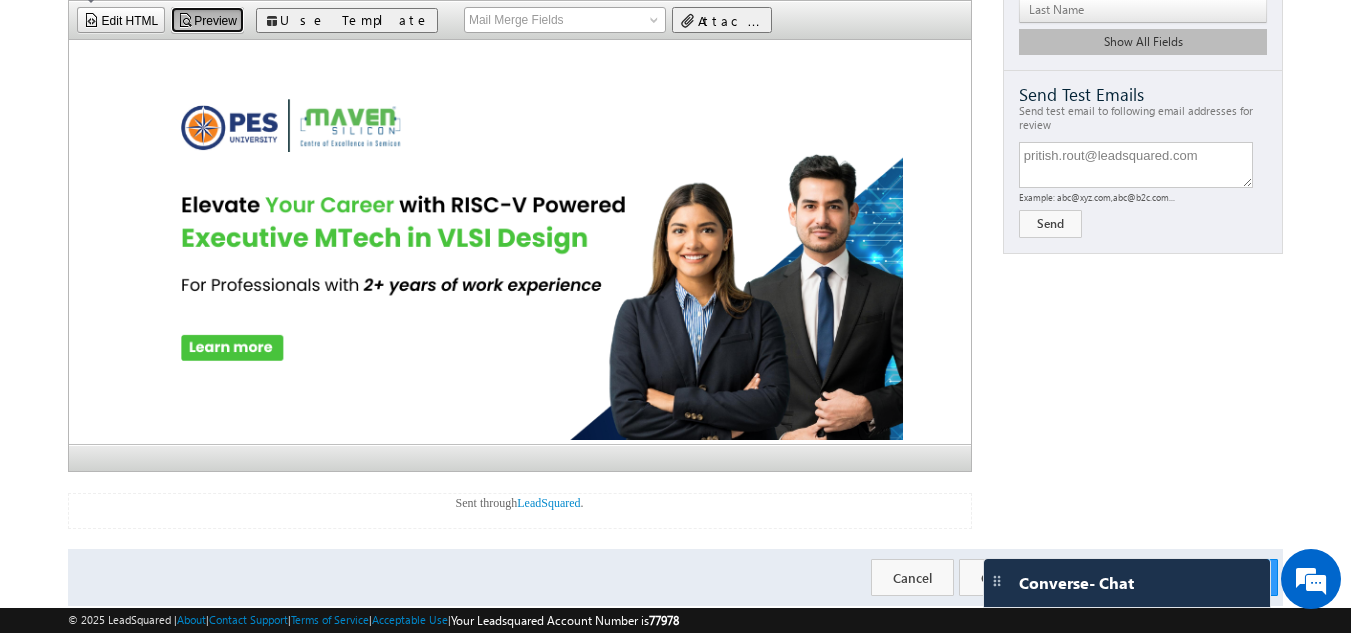 scroll, scrollTop: 310, scrollLeft: 0, axis: vertical 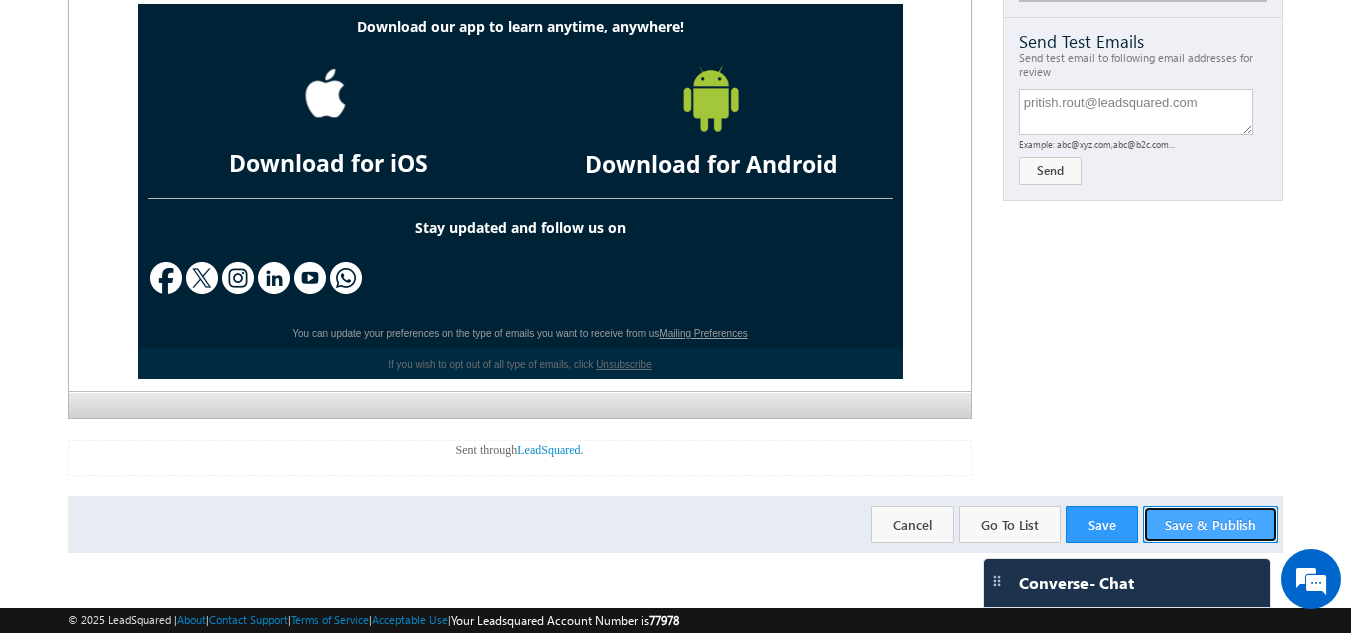 click on "Save & Publish" at bounding box center (1210, 524) 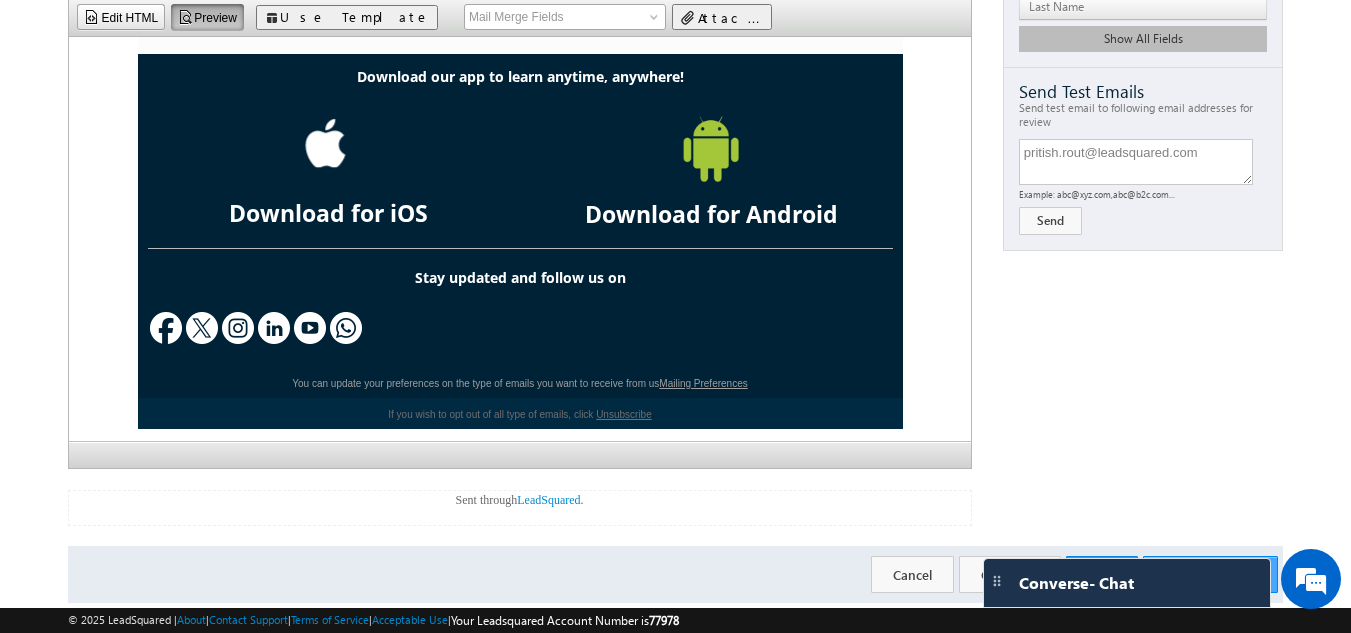 scroll, scrollTop: 0, scrollLeft: 0, axis: both 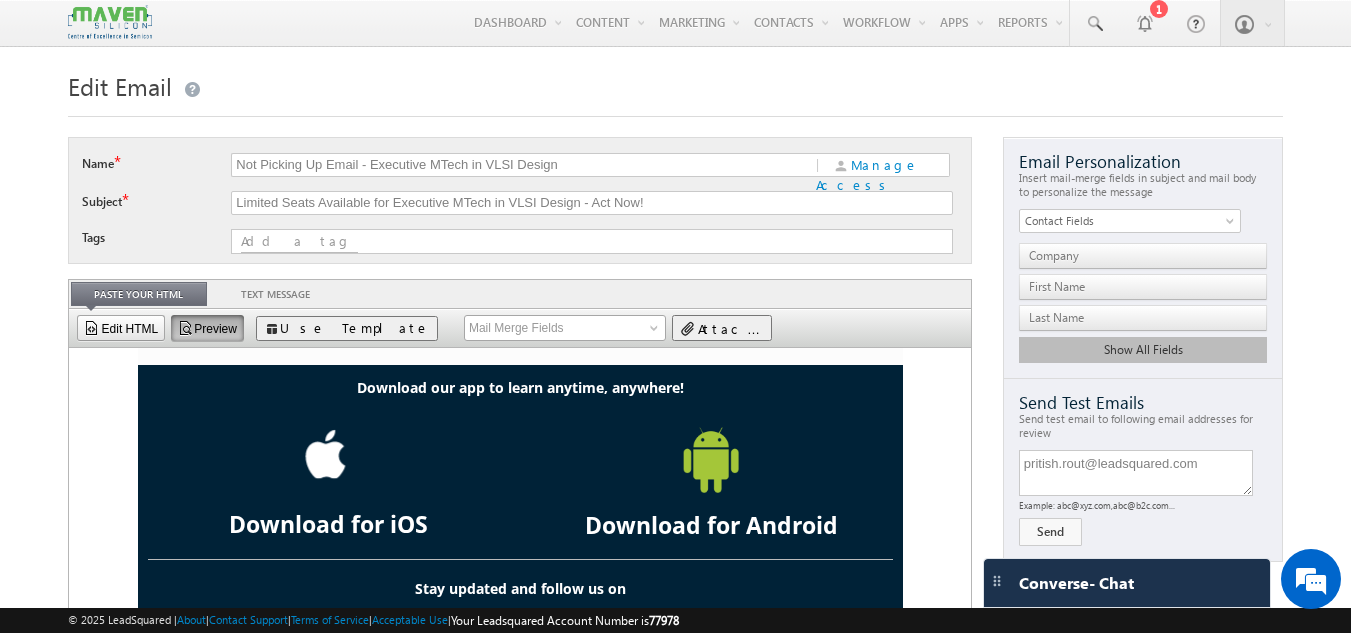 click on "Menu
Manager Marketing
manag er@ma ven-s ilico" at bounding box center (675, 472) 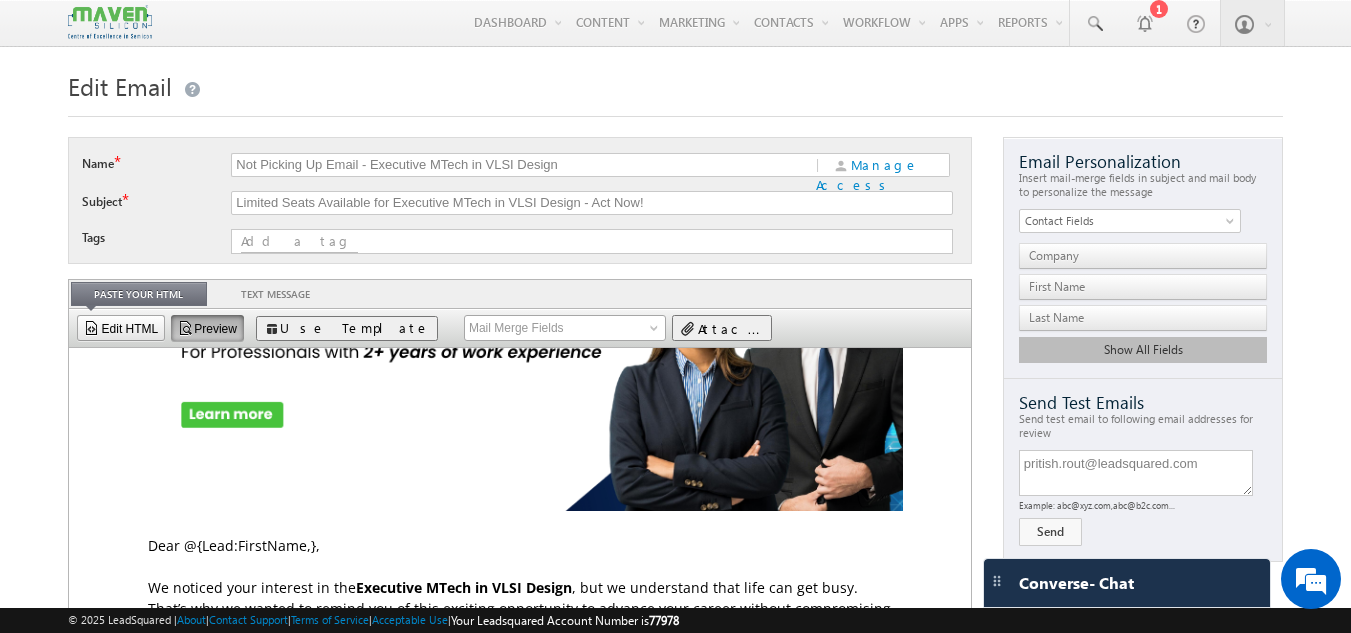 scroll, scrollTop: 0, scrollLeft: 0, axis: both 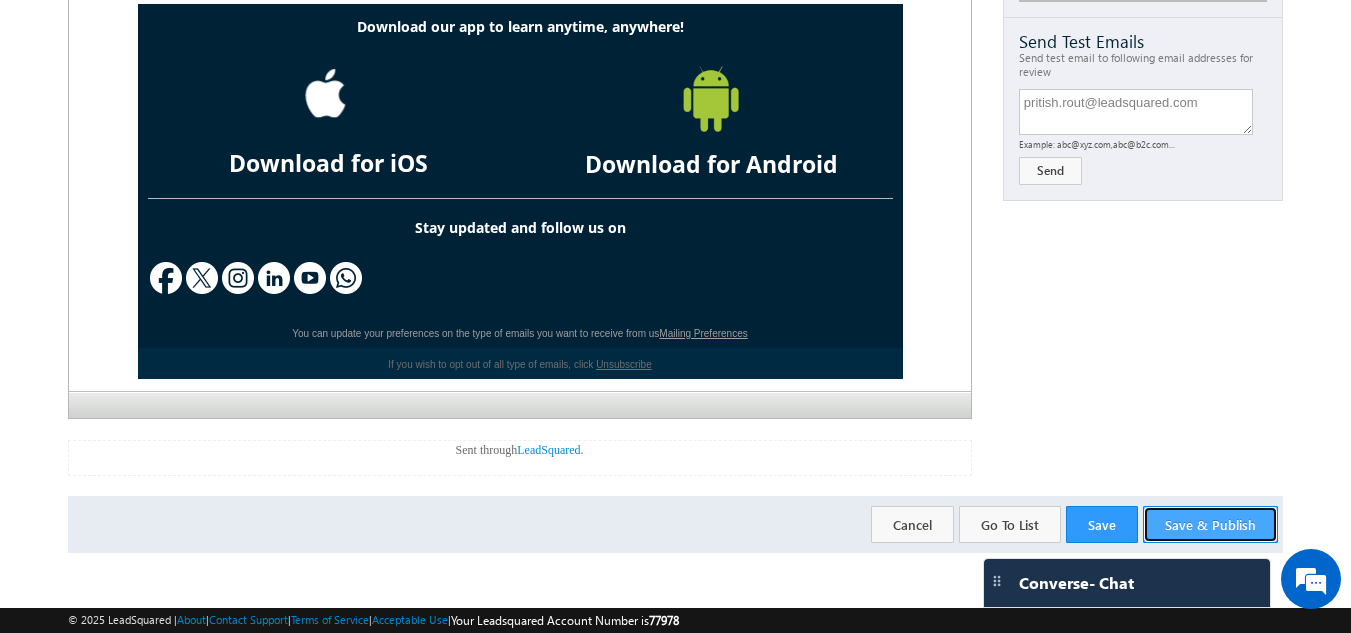 click on "Save & Publish" at bounding box center (1210, 524) 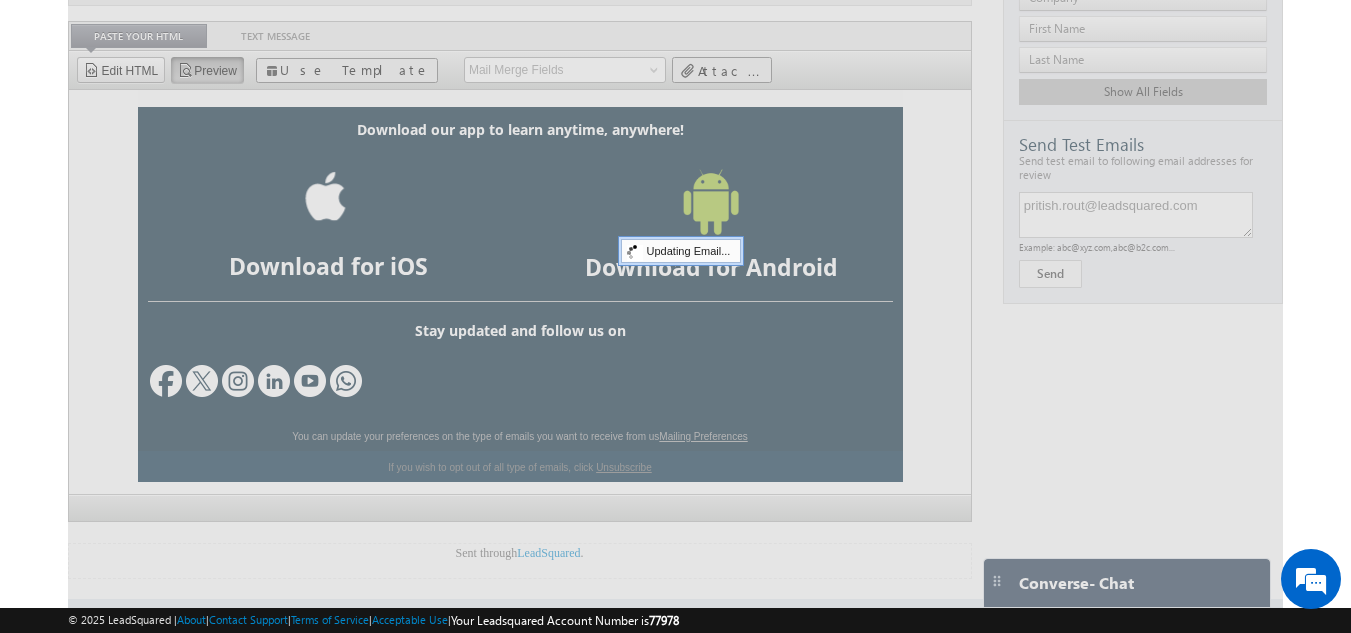 scroll, scrollTop: 0, scrollLeft: 0, axis: both 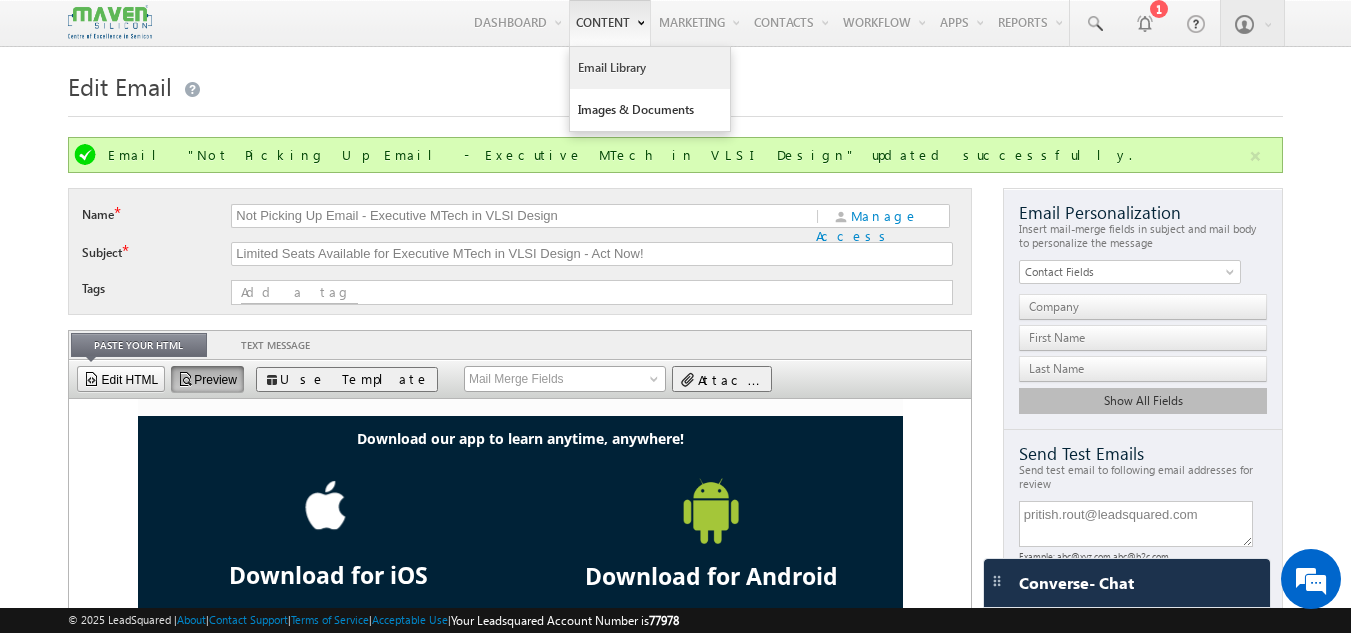 click on "Email Library" at bounding box center (650, 68) 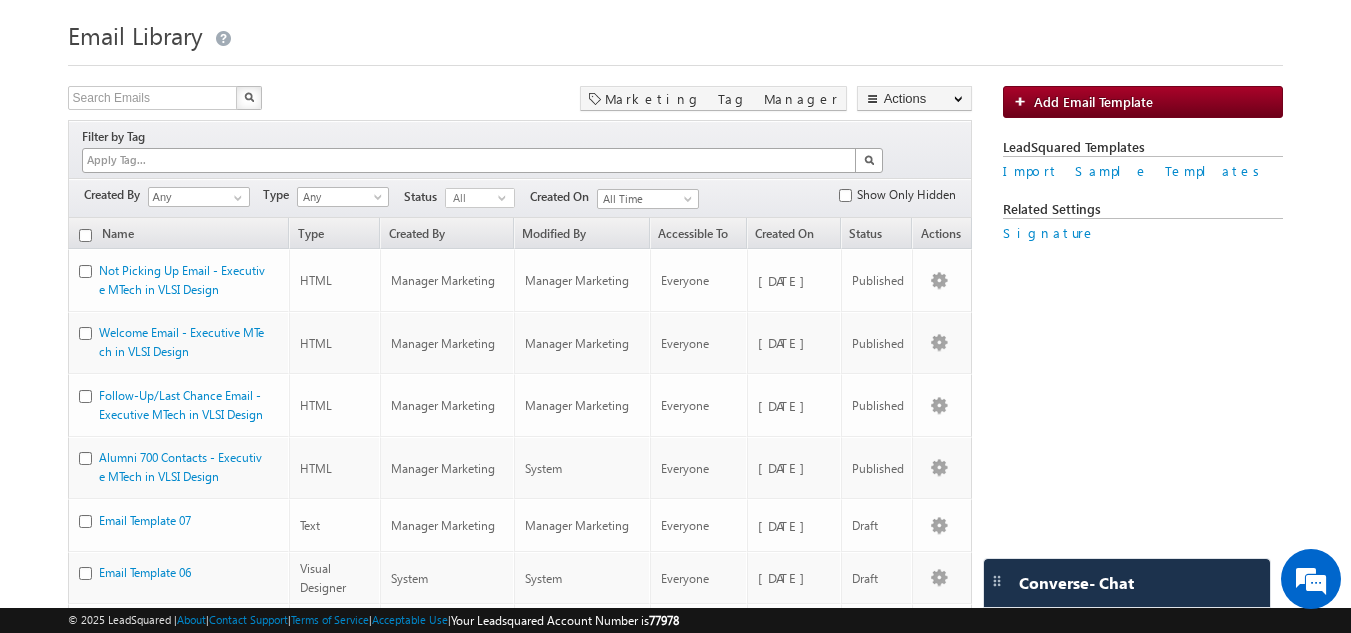 scroll, scrollTop: 52, scrollLeft: 0, axis: vertical 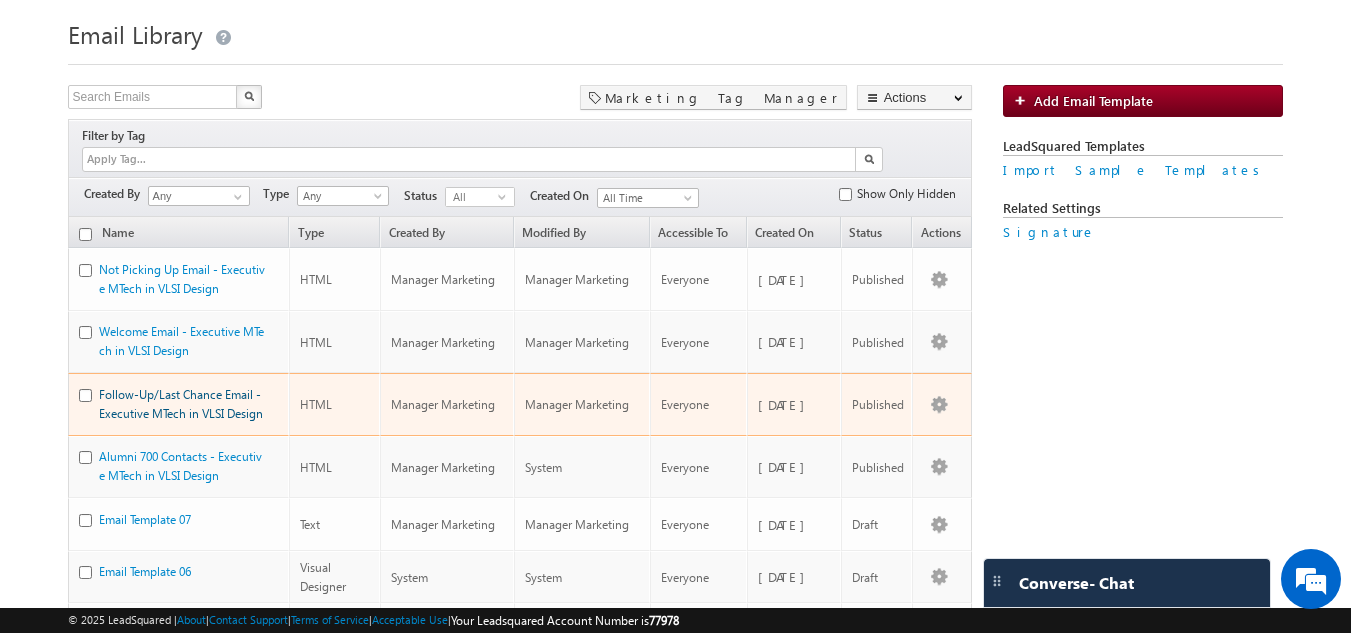 click on "Follow-Up/Last Chance Email - Executive MTech in VLSI Design" at bounding box center (181, 404) 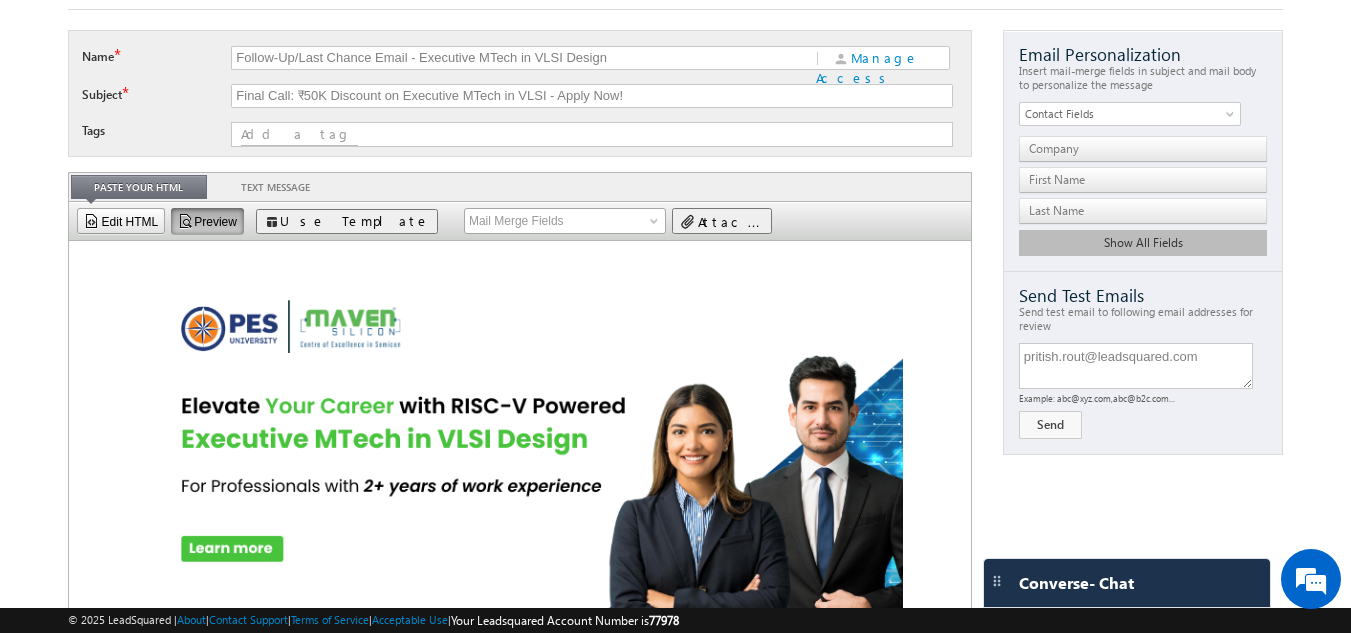 scroll, scrollTop: 106, scrollLeft: 0, axis: vertical 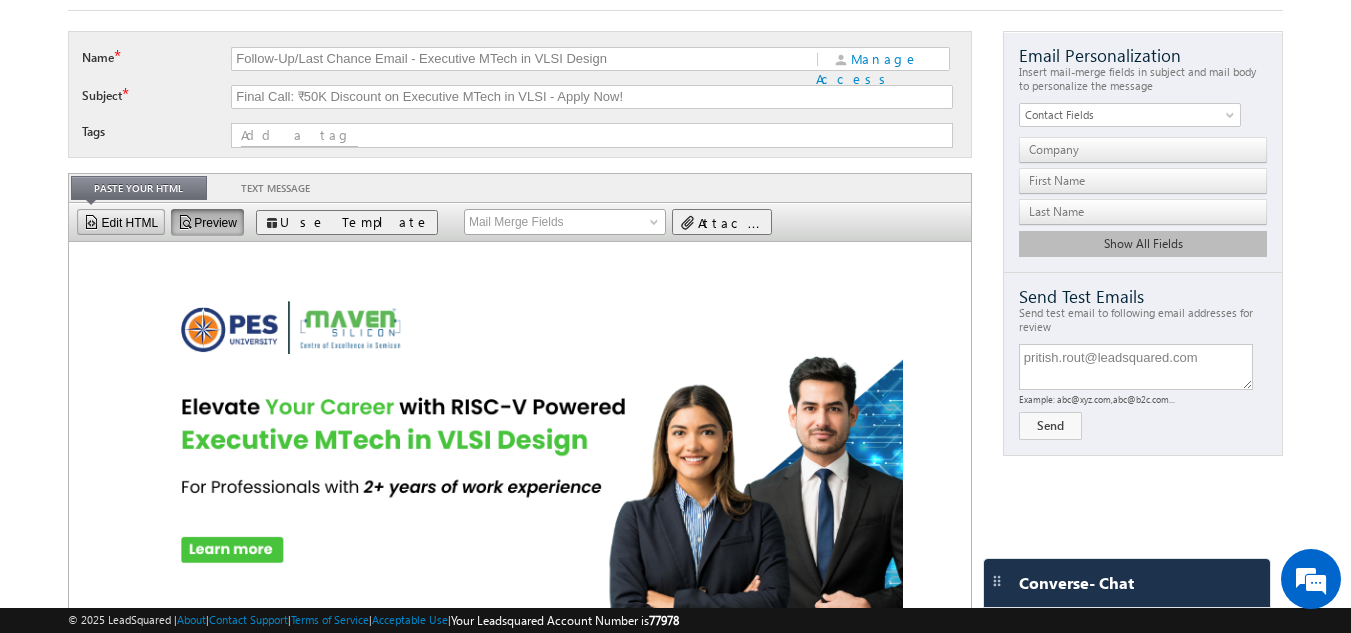 click on "Edit HTML" at bounding box center [121, 222] 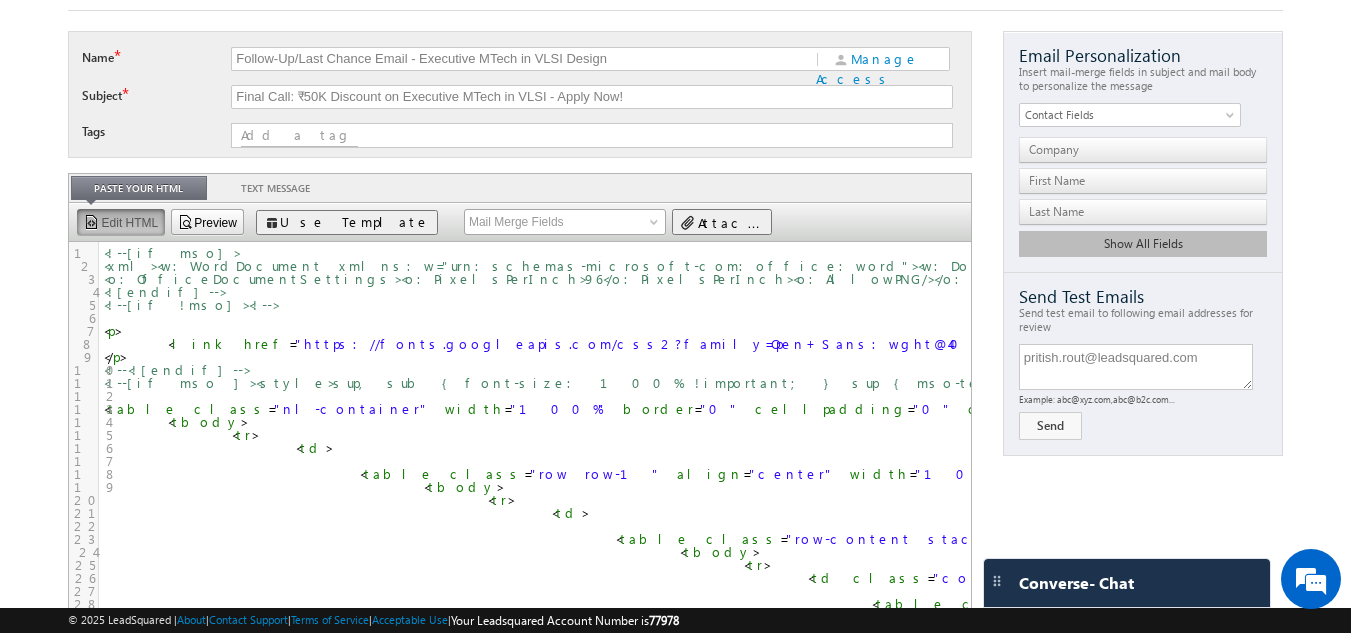 scroll, scrollTop: 7, scrollLeft: 0, axis: vertical 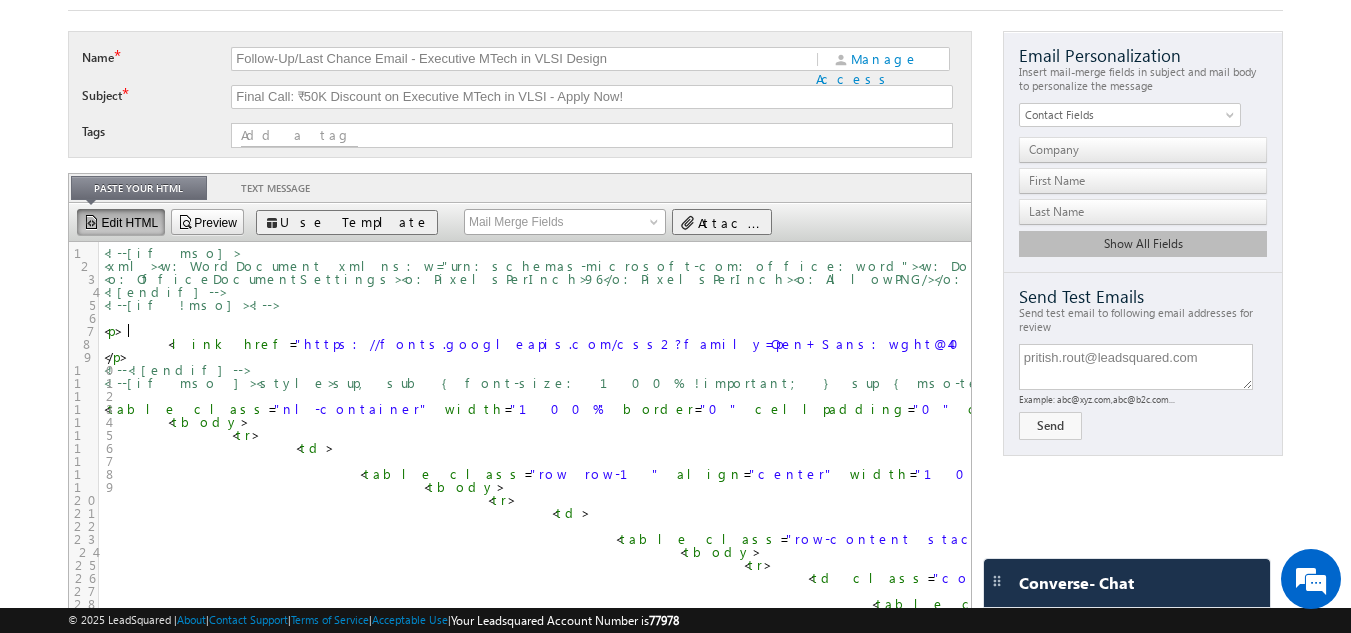 click on "< p >" at bounding box center [2158, 330] 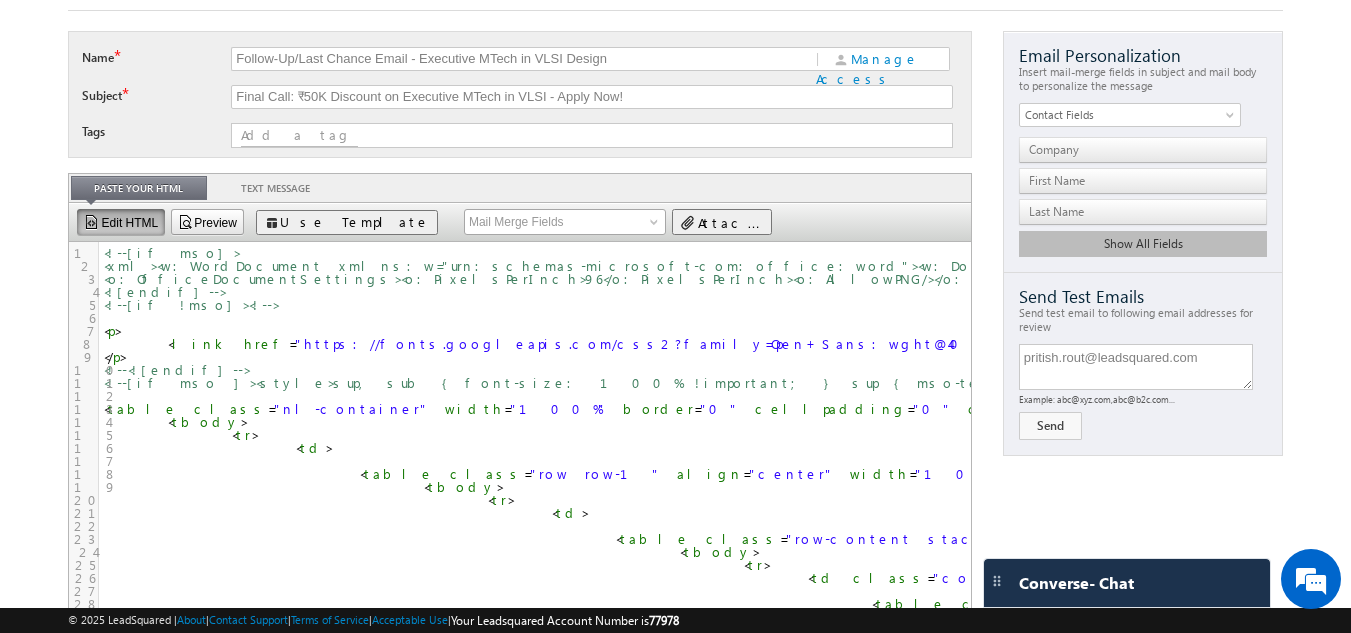 type on "-" 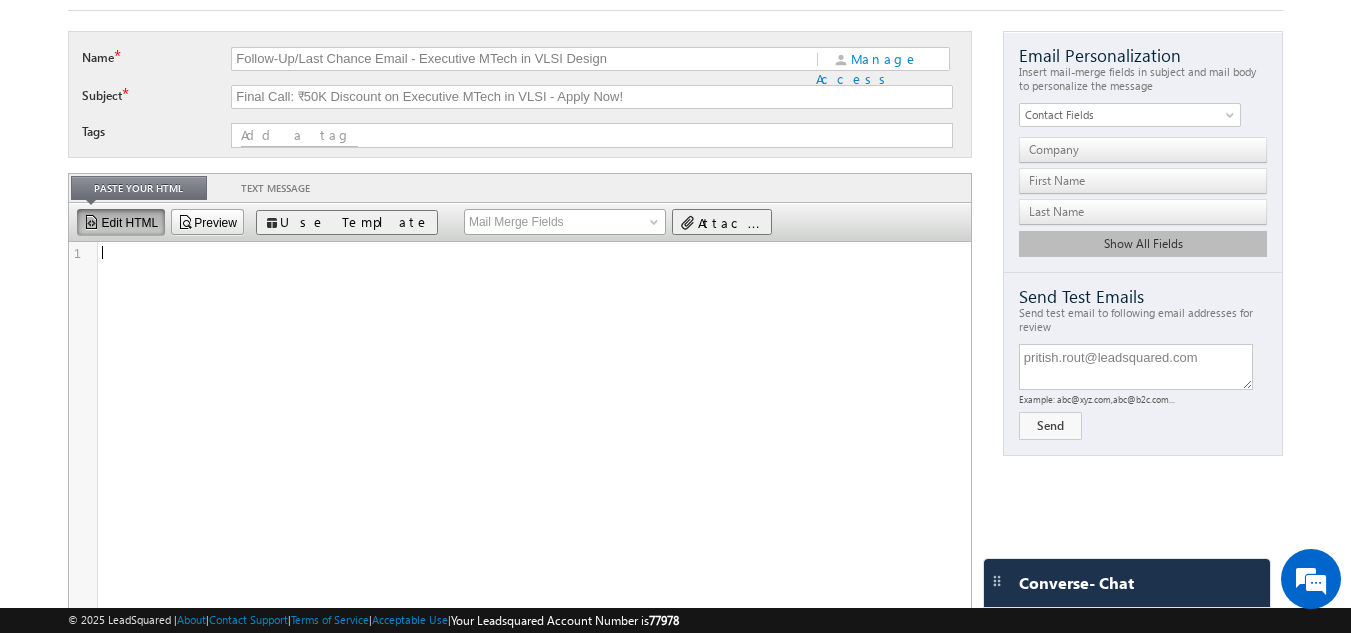 type on "<!--[if mso]>
<xml><w:WordDocument xmlns:w="urn:schemas-microsoft-com:office:word"><w:DontUseAdvancedTypographyReadingMail/></w:WordDocument>
<o:OfficeDocumentSettings><o:PixelsPerInch>96</o:PixelsPerInch><o:AllowPNG/></o:OfficeDocumentSettings></xml>
<![endif]-->
<!--[if !mso]><!-->
<p>
<link href="https://fonts.googleapis.com/css2?family=Open+Sans:wght@400;700&display=swap" rel="stylesheet" type="text/css">
</p>
<!--<![endif]-->
<!--[if mso ]><style>sup, sub { font-size: 100% !important; } sup { mso-text-raise:10% } sub { mso-text-raise:-10% }</style> <![endif]-->
<table class="nl-container" width="100%" border="0" cellpadding="0" cellspacing="0" style="background-color: rgb(250, 255, 250); width: 100%;">
<tbody>
<tr>
<td>
<table class="row row-1" align="center" width="100%" border="0" cellpadding="0" cellspacing="0" style="background-color: rgb(255, 255, 255); width: 100%;">
<tbody>
<tr>
<td>
<table class="row-content stack" align="center" border="0" cellpadding=..." 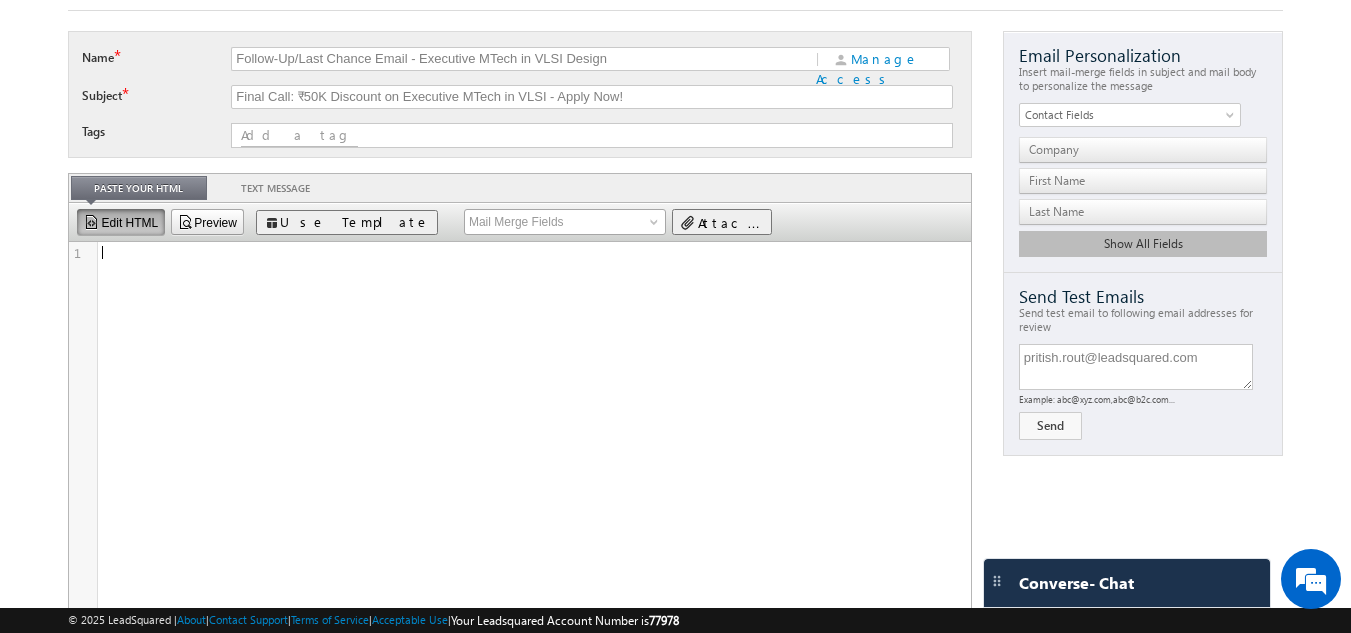scroll, scrollTop: 5, scrollLeft: 0, axis: vertical 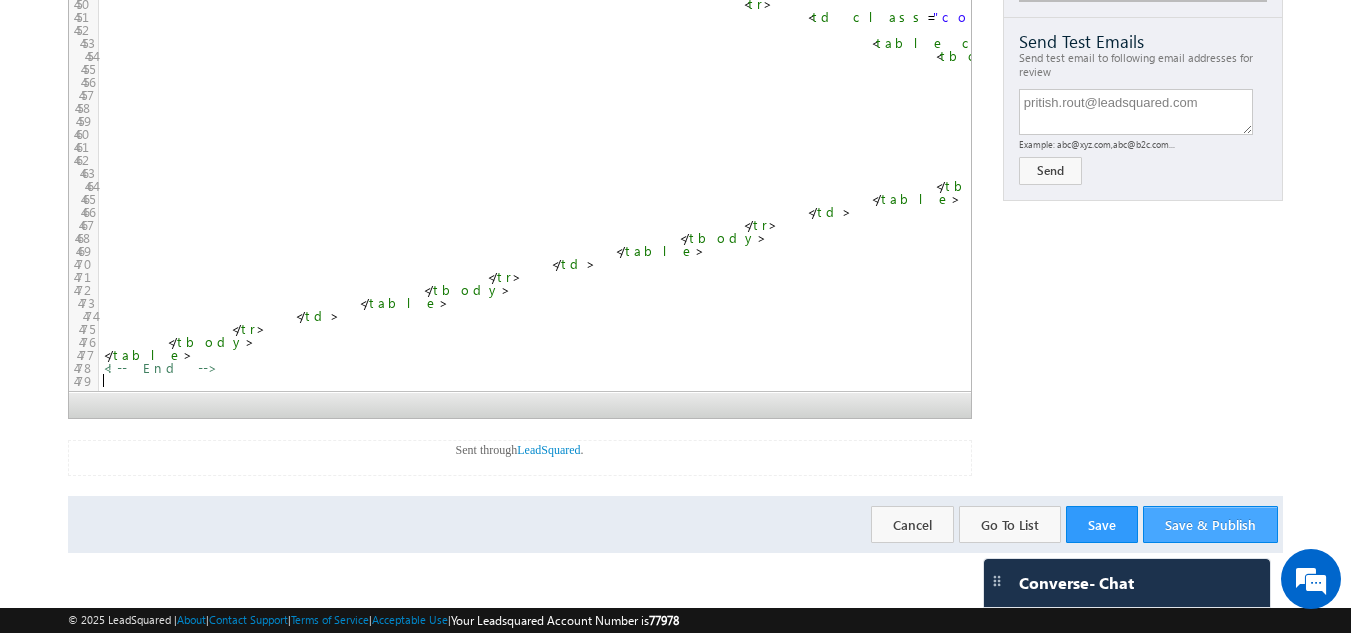 type 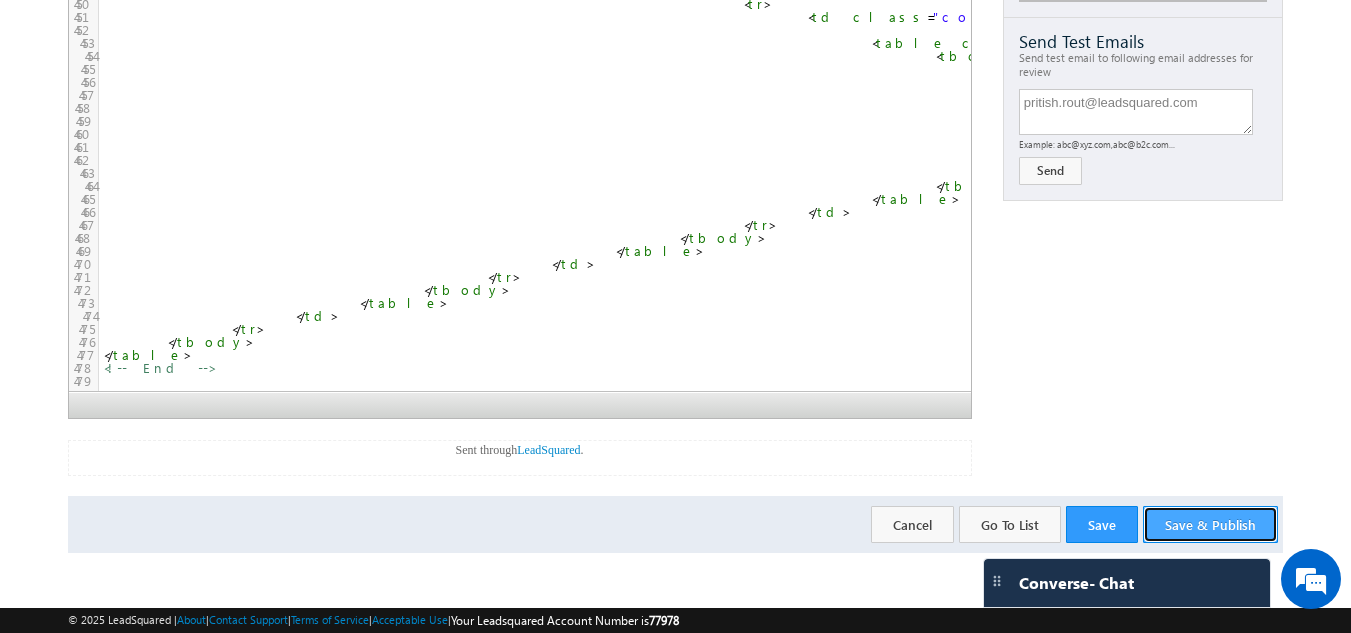 click on "Save & Publish" at bounding box center (1210, 524) 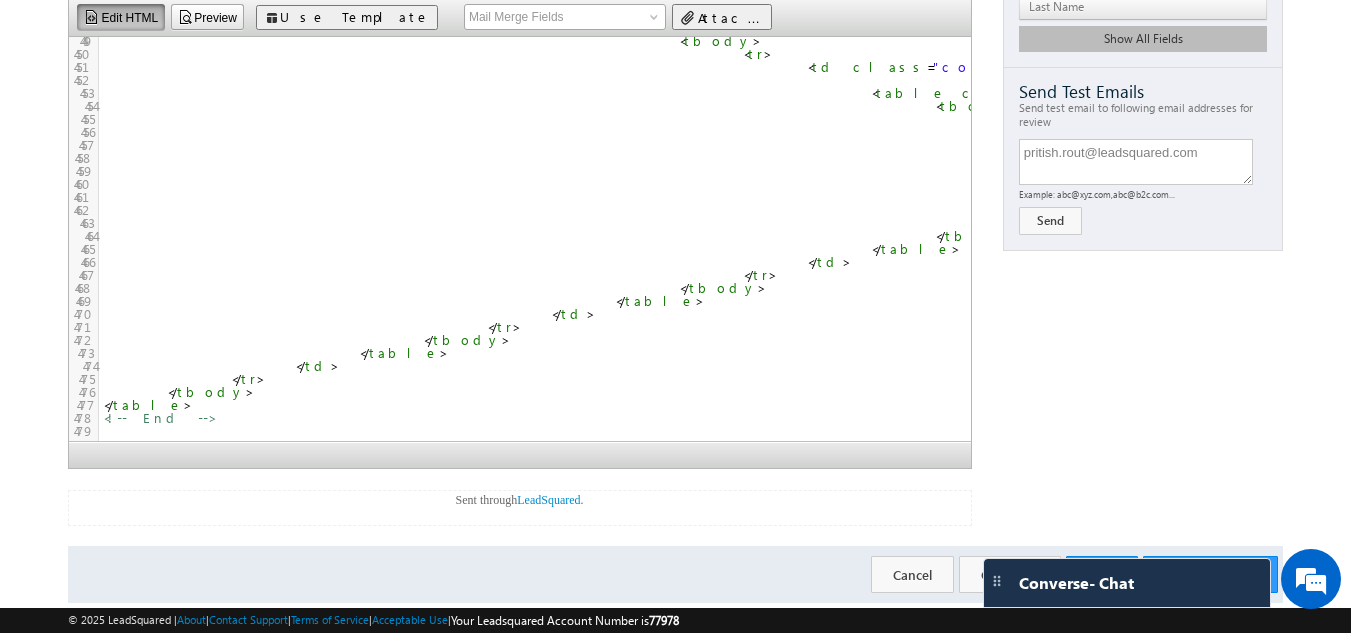 scroll, scrollTop: 0, scrollLeft: 0, axis: both 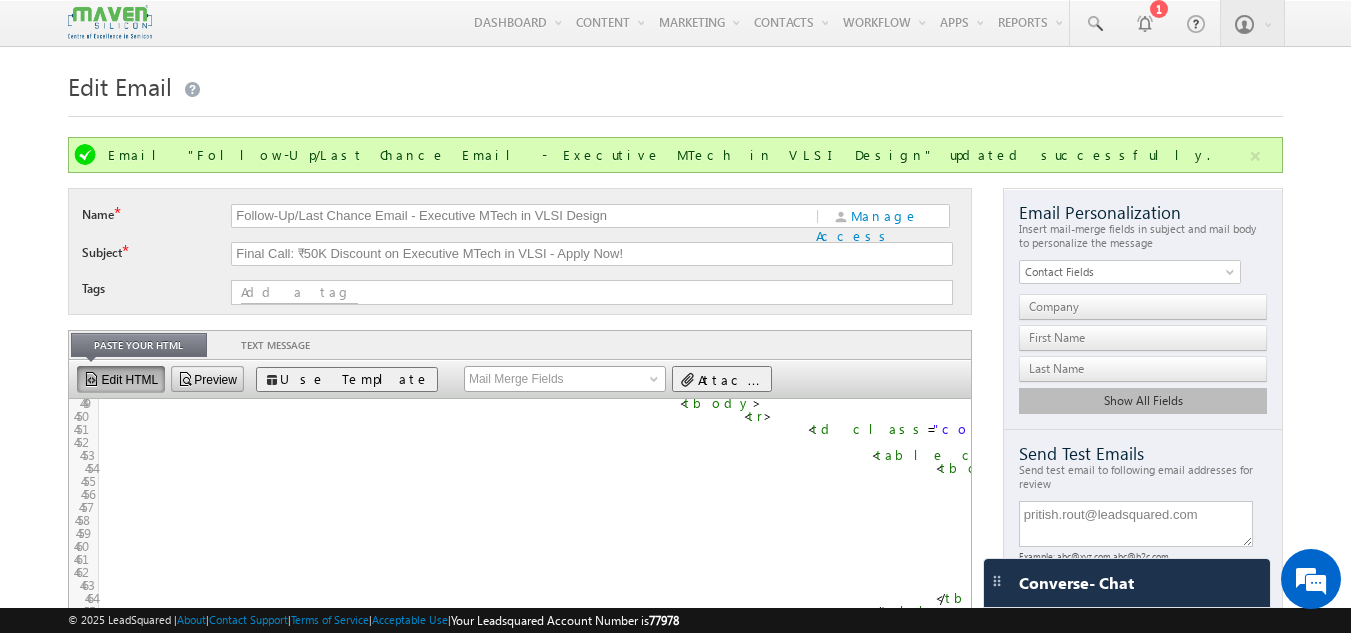click on "Preview" at bounding box center [207, 379] 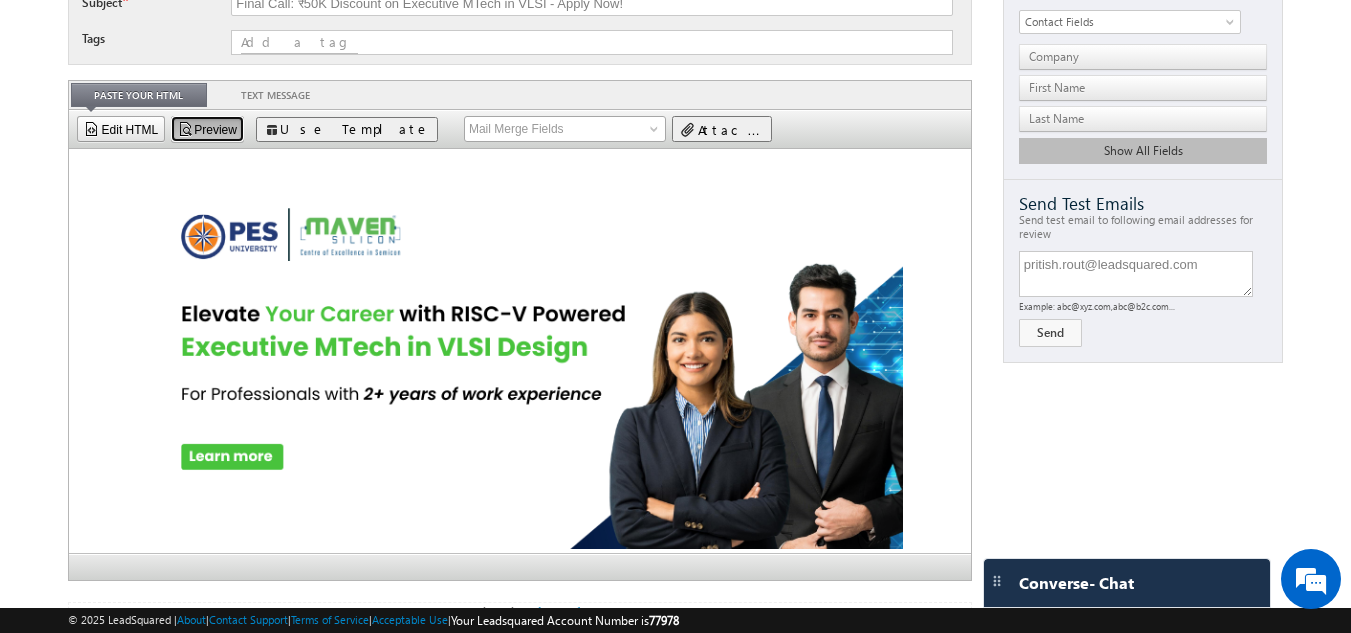 scroll, scrollTop: 251, scrollLeft: 0, axis: vertical 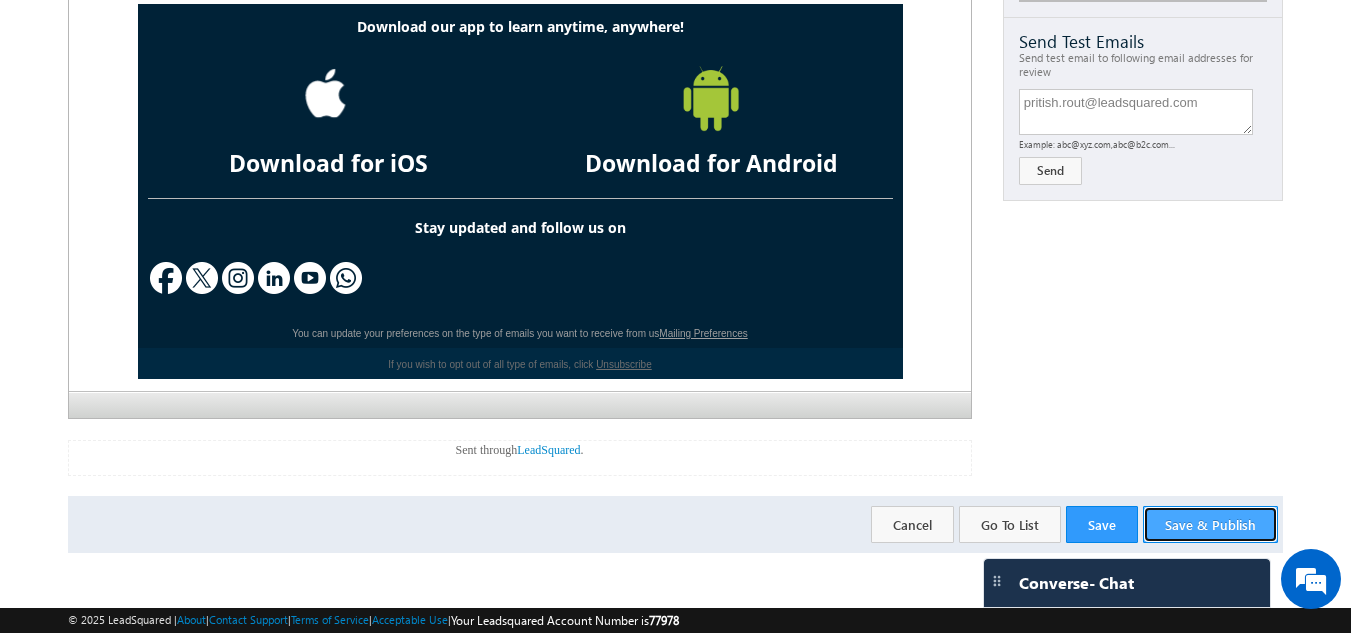 click on "Save & Publish" at bounding box center [1210, 524] 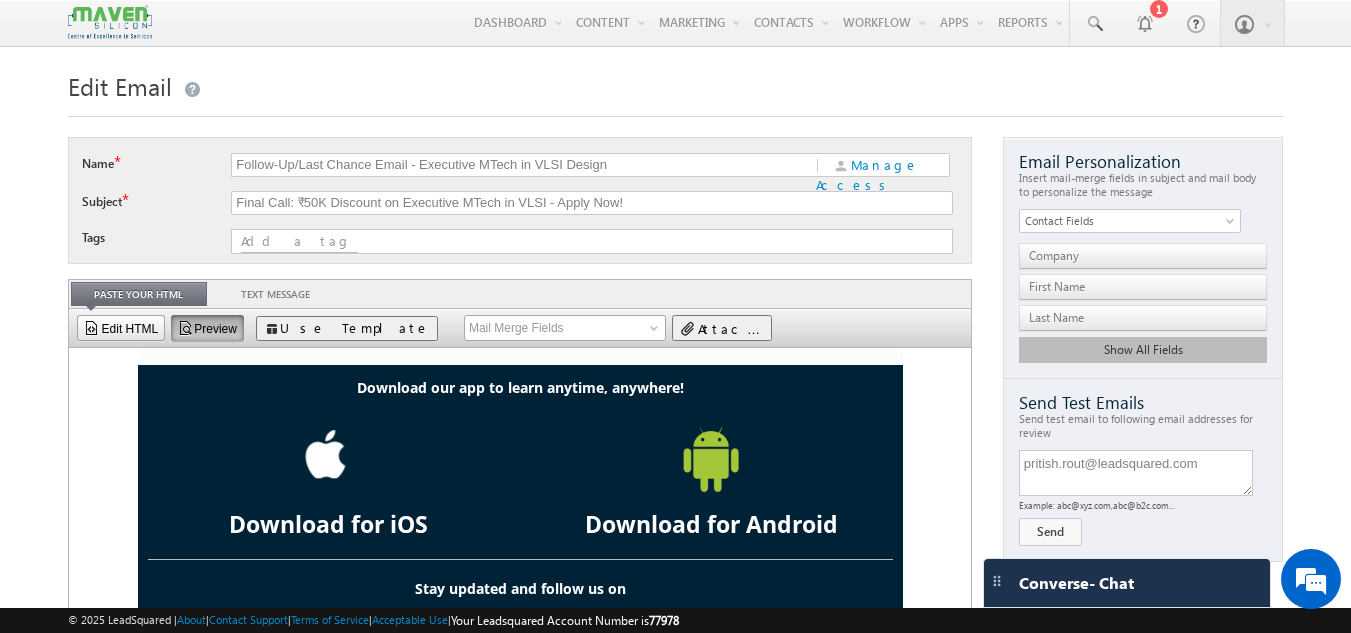 scroll, scrollTop: 362, scrollLeft: 0, axis: vertical 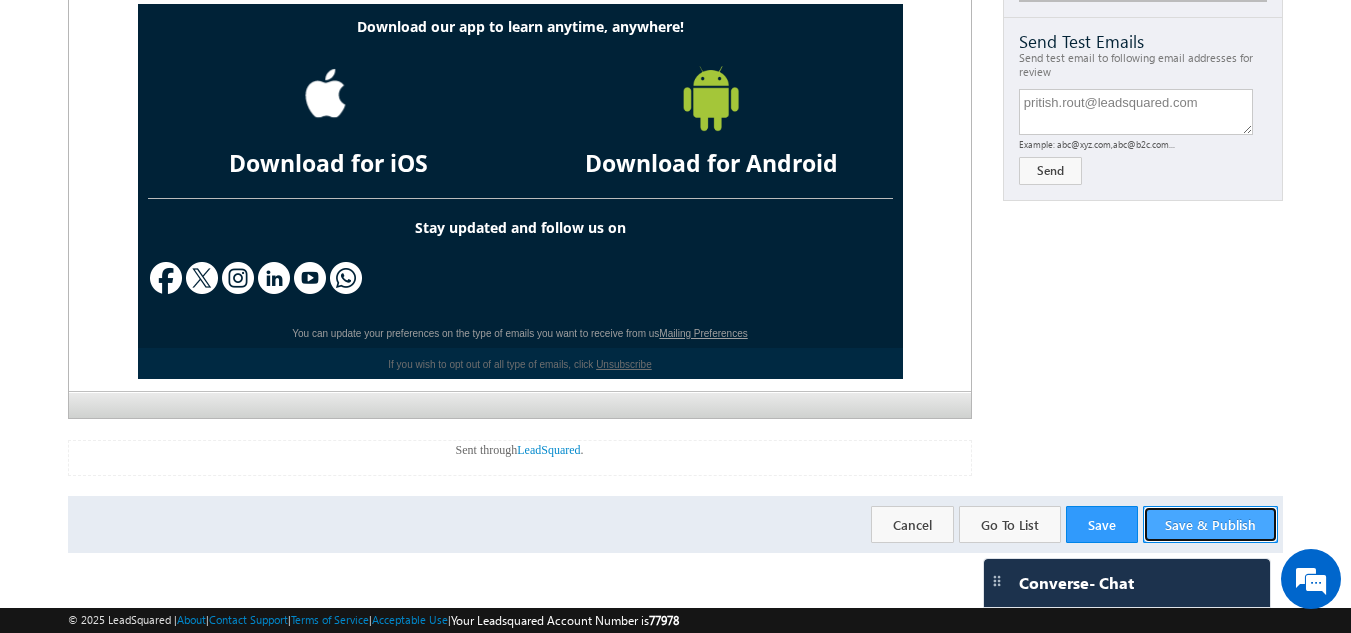click on "Save & Publish" at bounding box center (1210, 524) 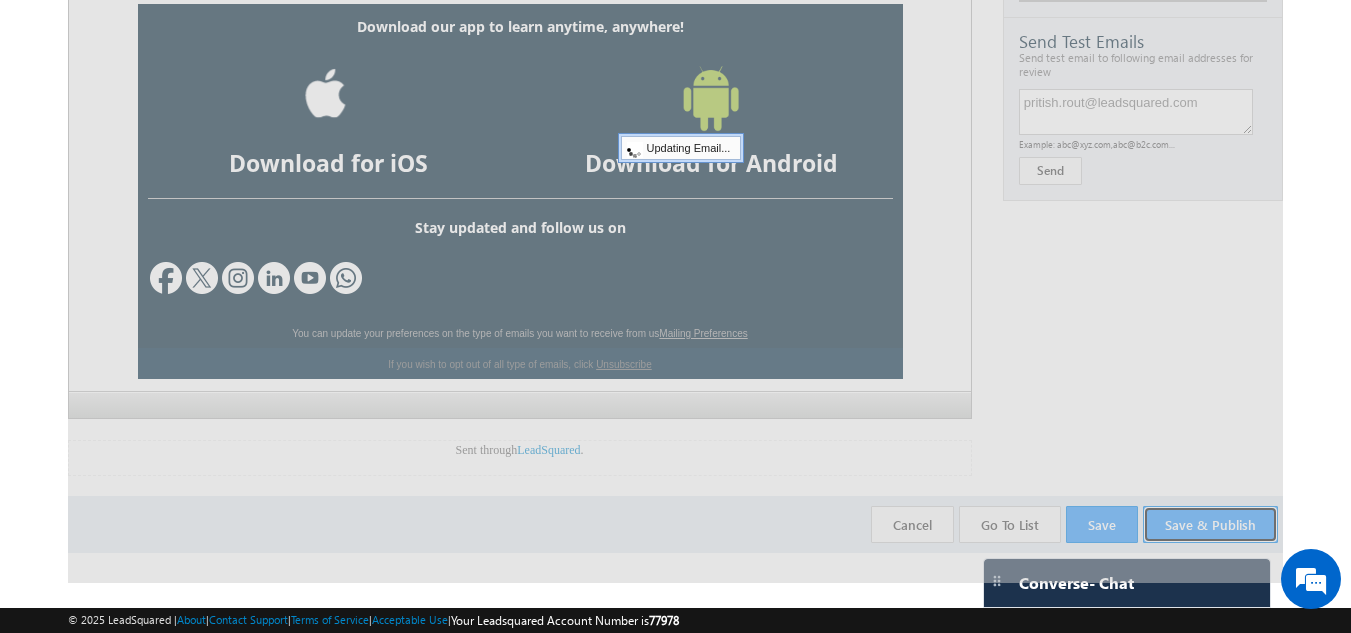 scroll, scrollTop: 0, scrollLeft: 0, axis: both 